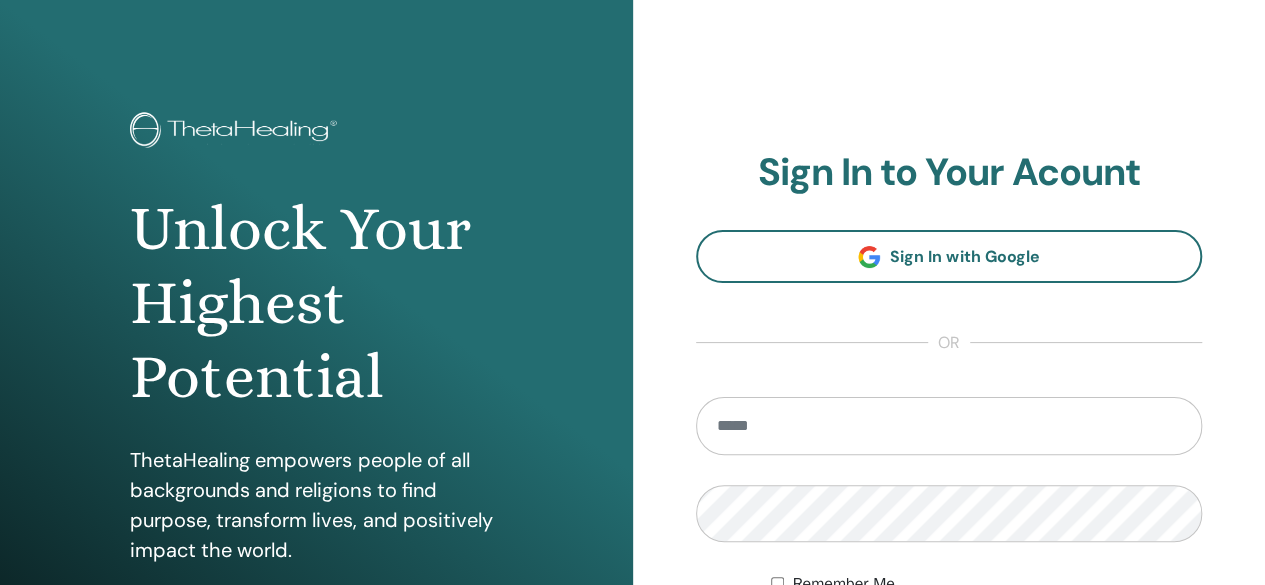 scroll, scrollTop: 0, scrollLeft: 0, axis: both 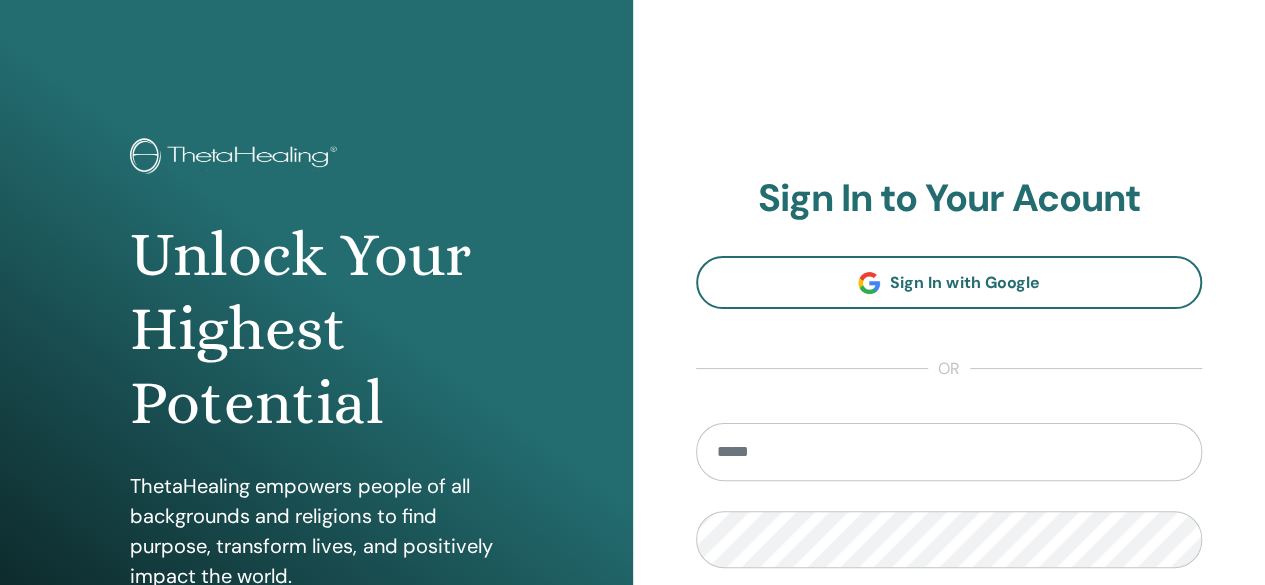 click at bounding box center [949, 452] 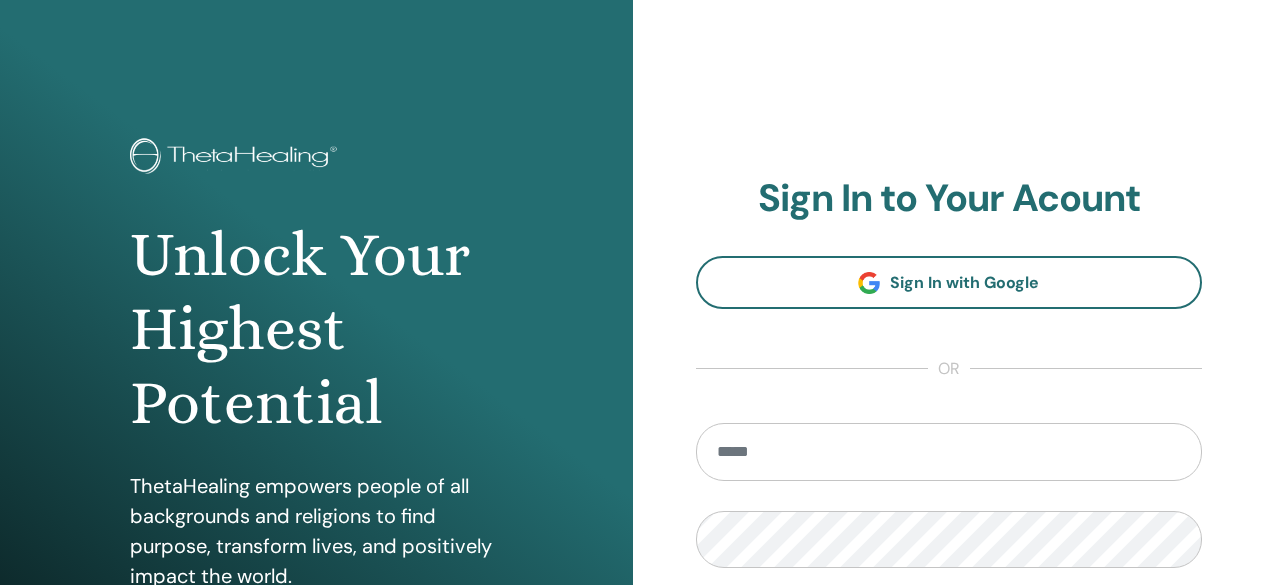 scroll, scrollTop: 0, scrollLeft: 0, axis: both 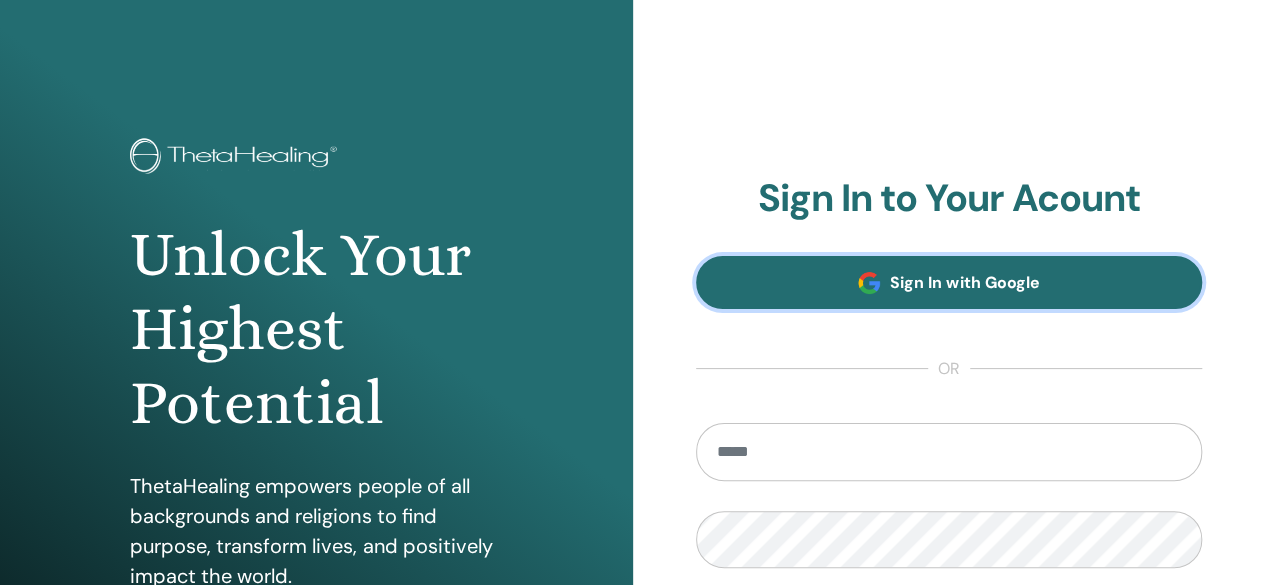 click on "Sign In with Google" at bounding box center (964, 282) 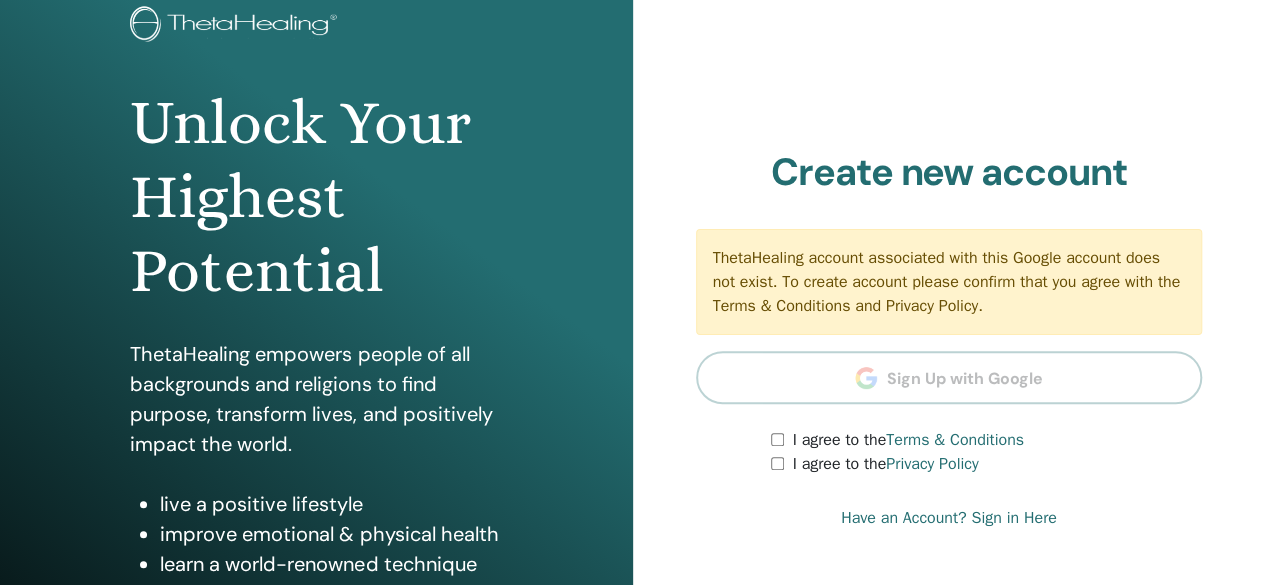 scroll, scrollTop: 0, scrollLeft: 0, axis: both 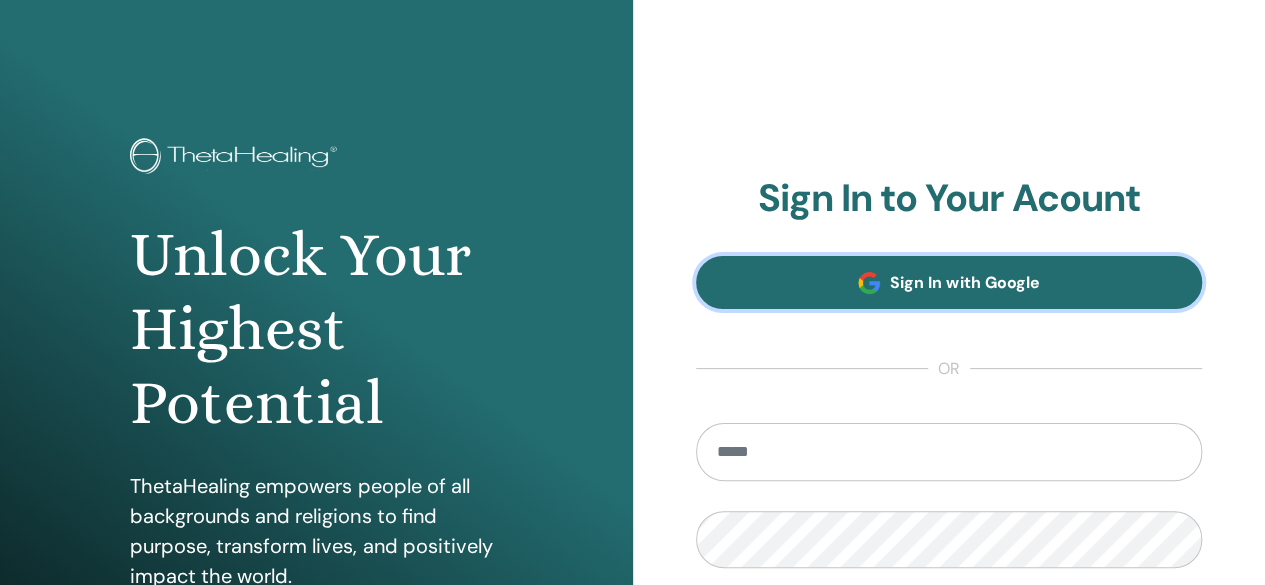 click on "Sign In with Google" at bounding box center [964, 282] 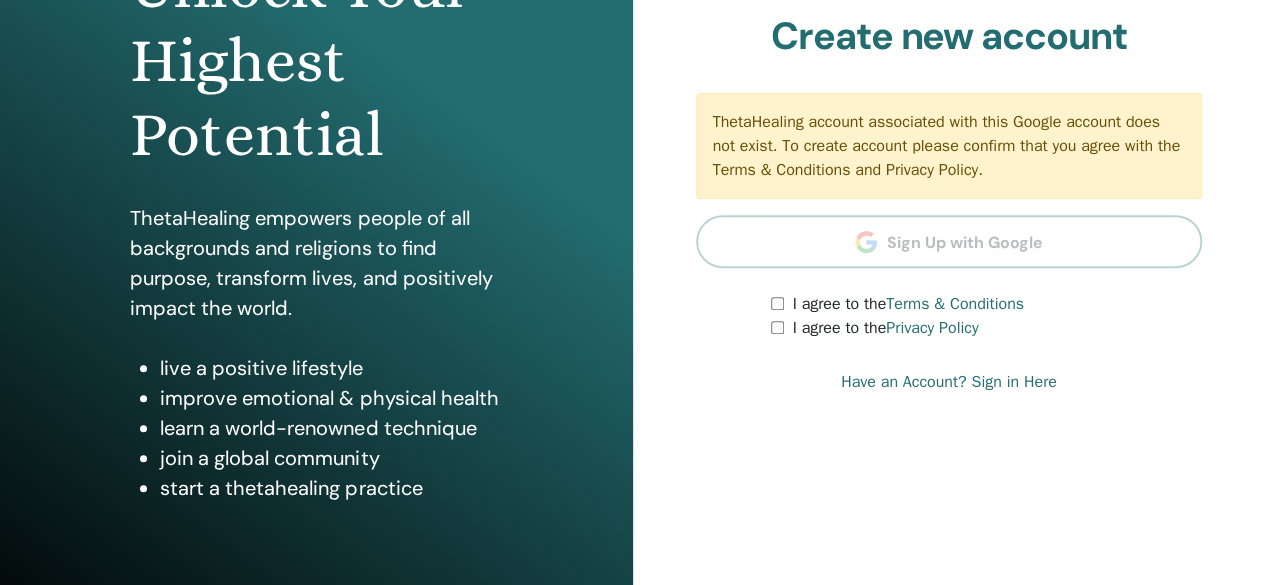 scroll, scrollTop: 300, scrollLeft: 0, axis: vertical 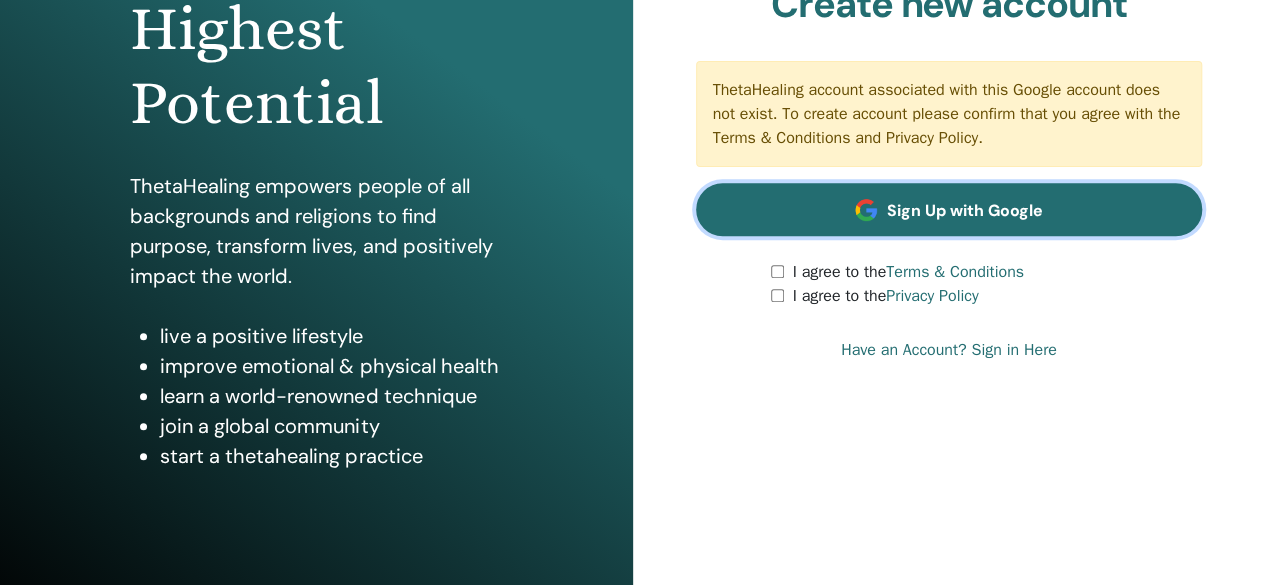 click on "Sign Up with Google" at bounding box center (965, 210) 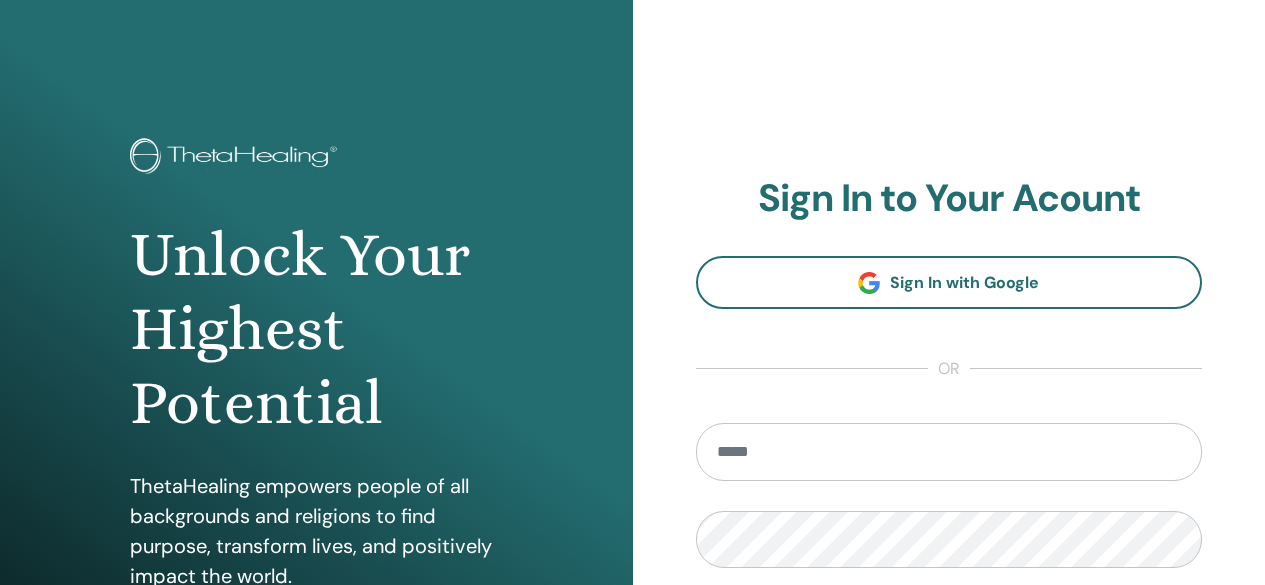 scroll, scrollTop: 0, scrollLeft: 0, axis: both 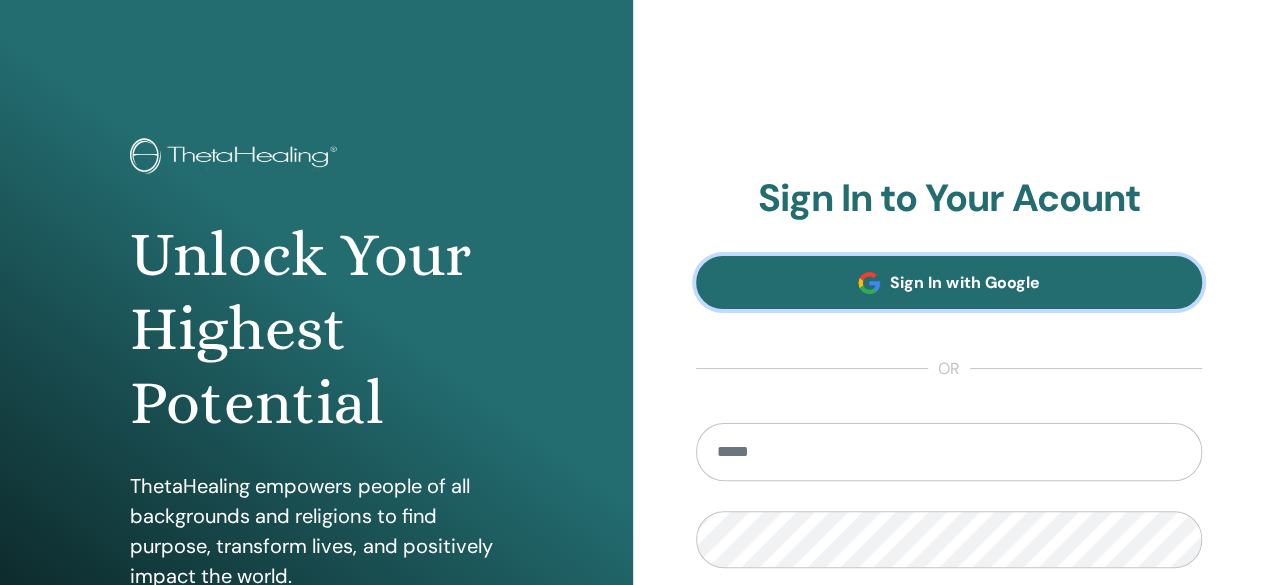 click on "Sign In with Google" at bounding box center [964, 282] 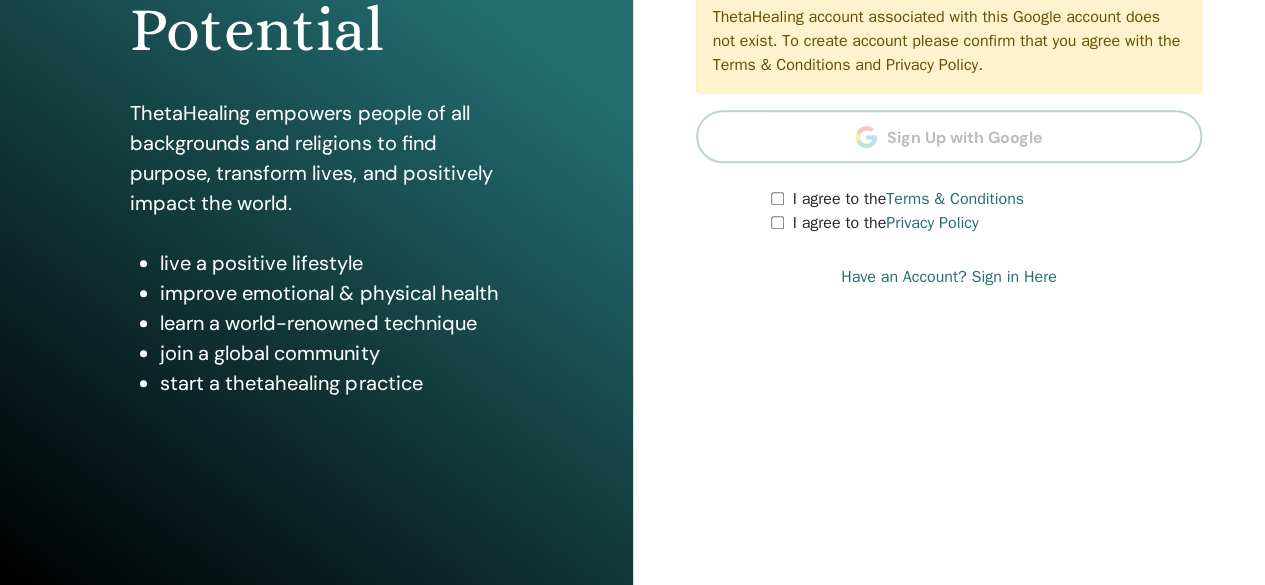 scroll, scrollTop: 374, scrollLeft: 0, axis: vertical 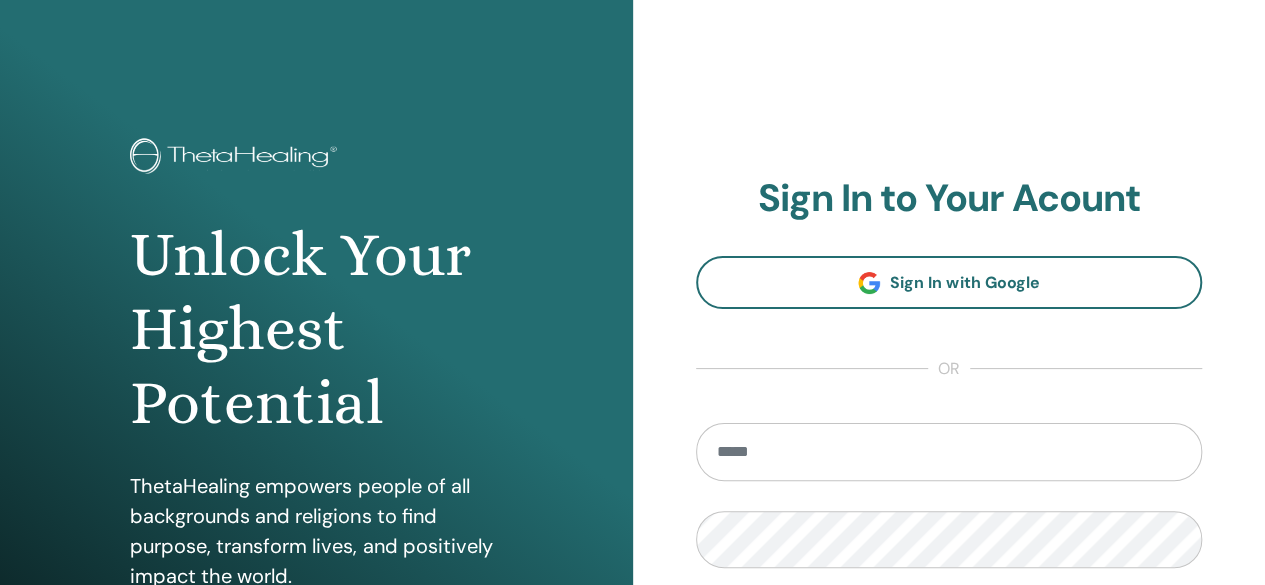 click at bounding box center [949, 452] 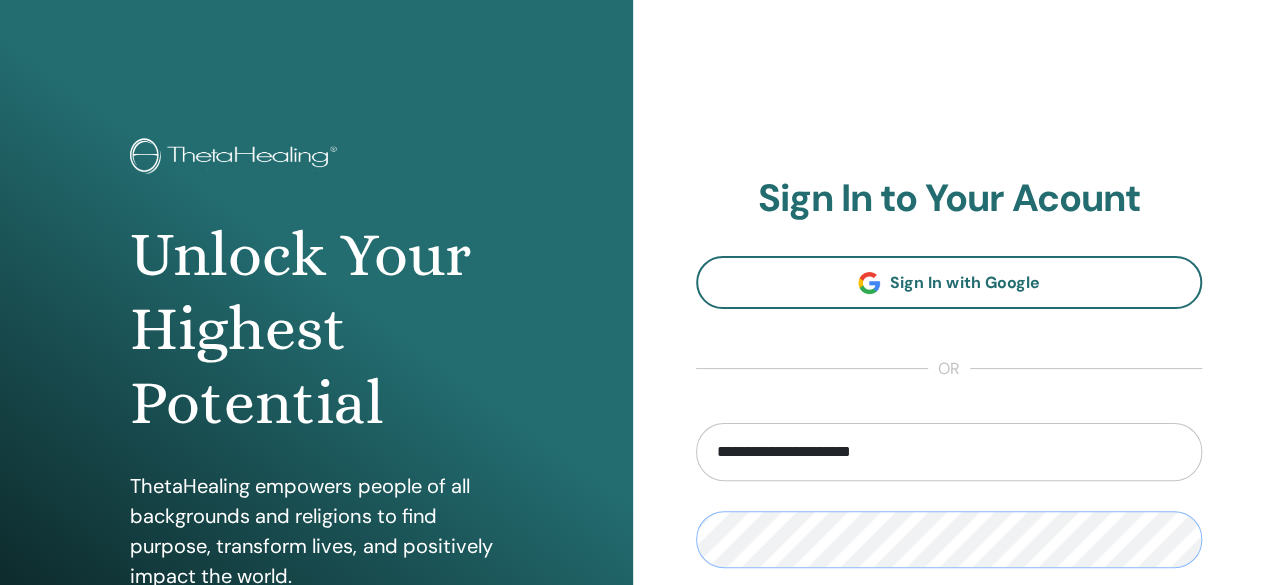click on "Sign In" at bounding box center [949, 678] 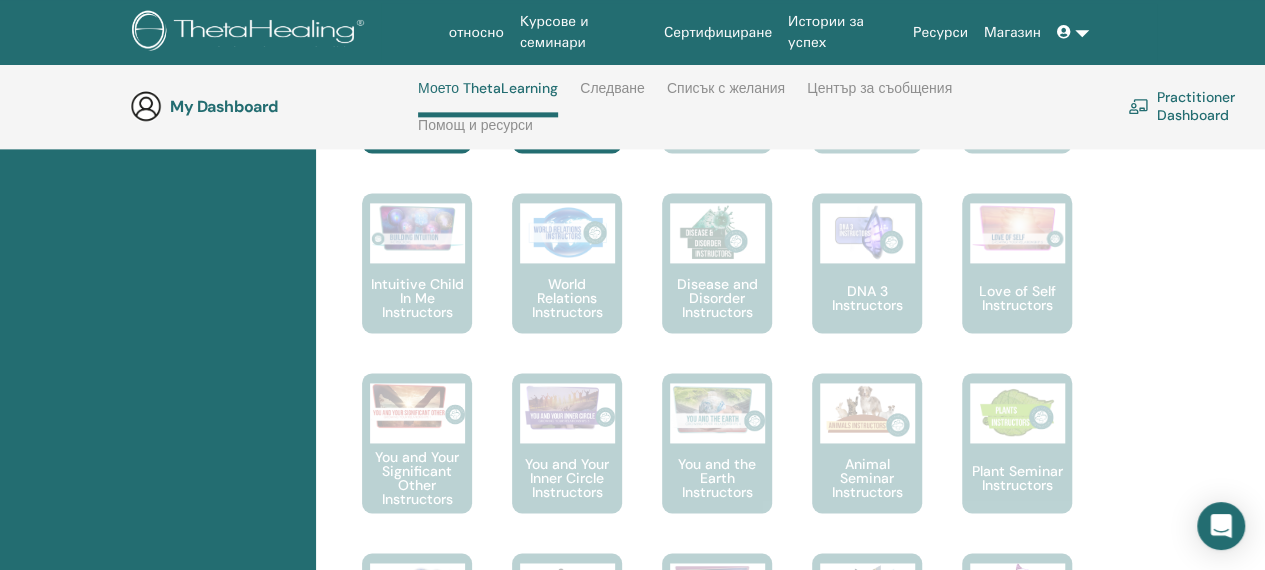 scroll, scrollTop: 941, scrollLeft: 0, axis: vertical 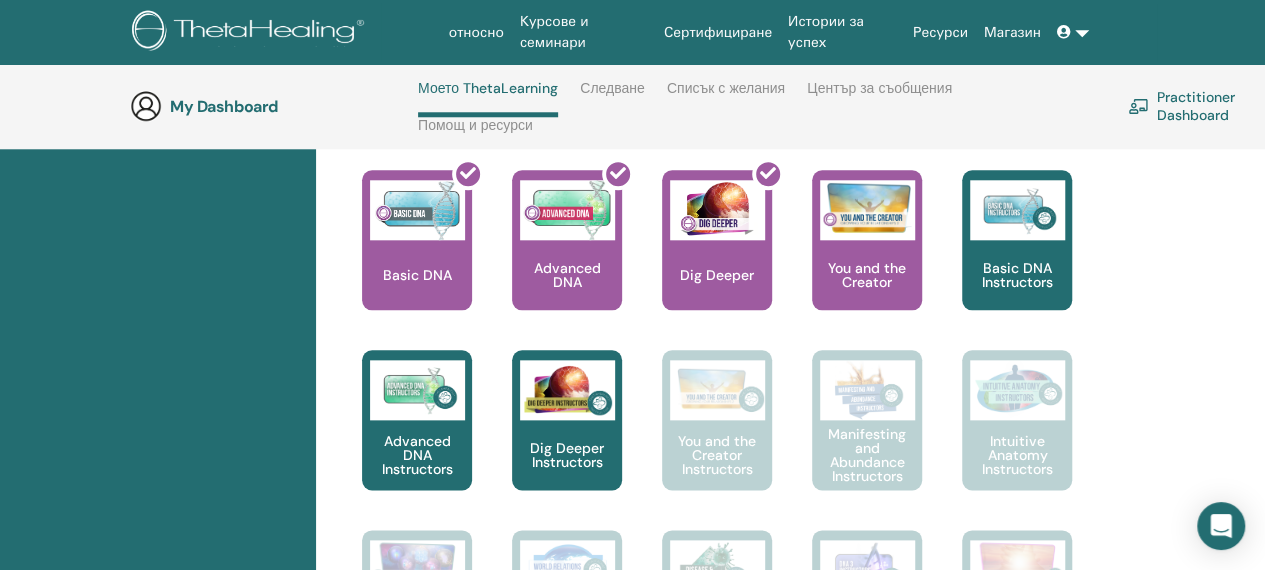 click on "Сертифициране" at bounding box center (718, 32) 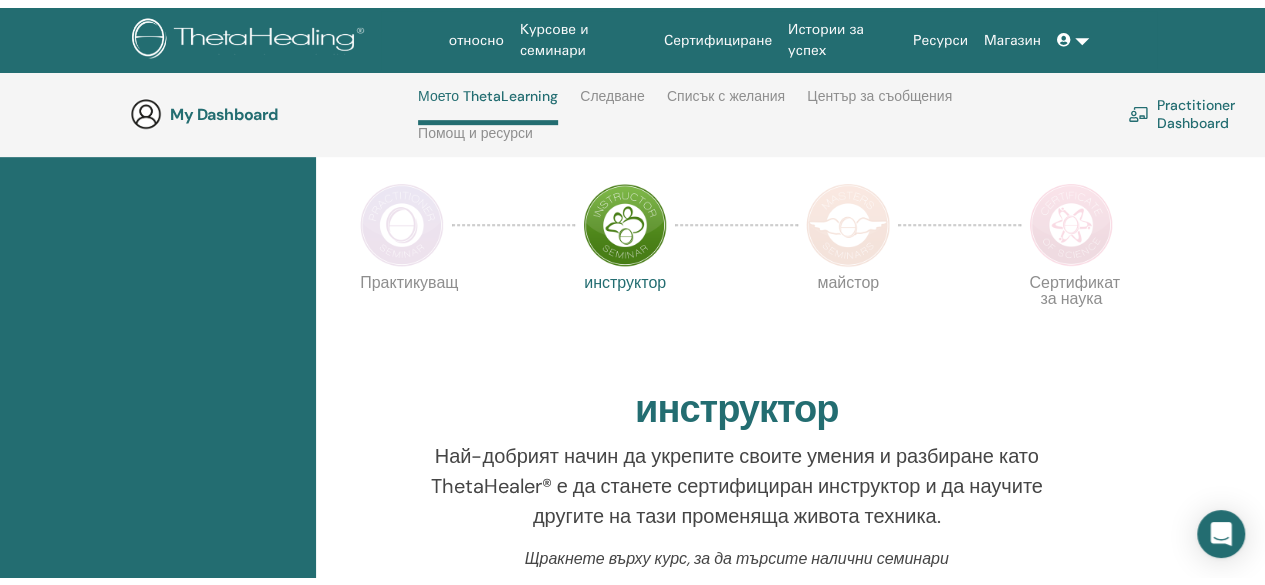 scroll, scrollTop: 0, scrollLeft: 0, axis: both 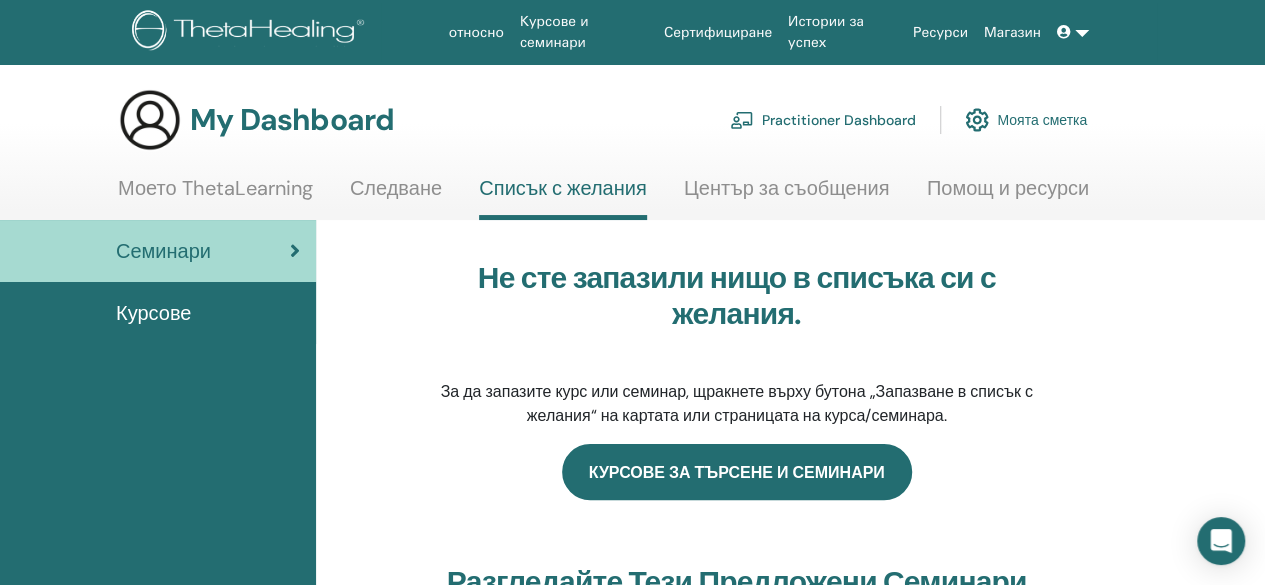 click on "Курсове за търсене и семинари" at bounding box center [737, 472] 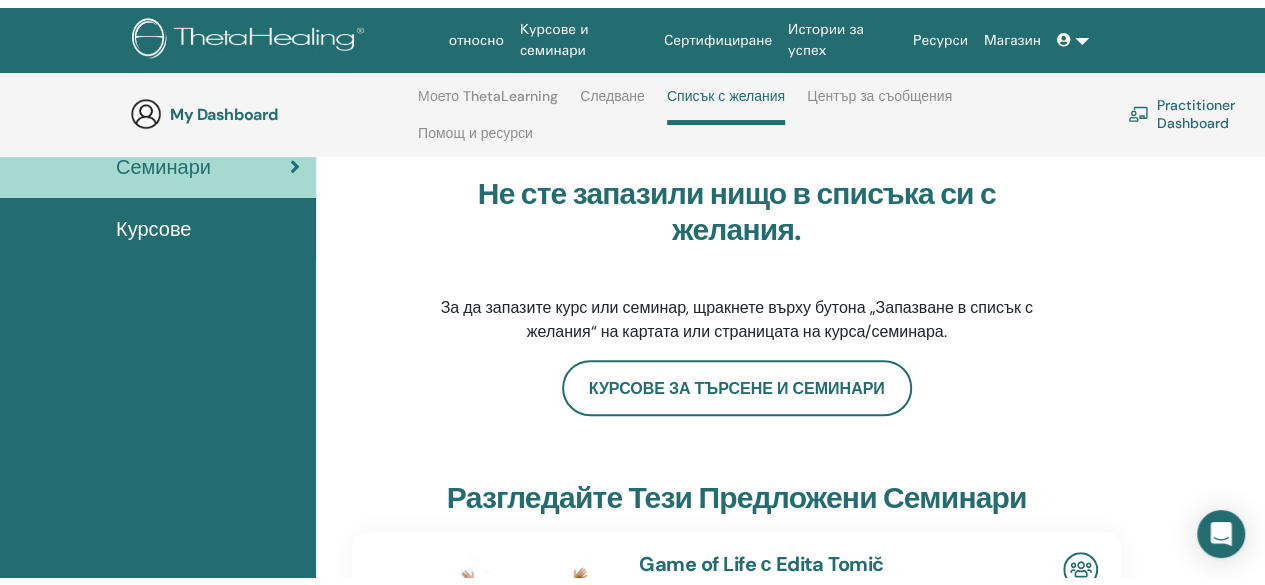 scroll, scrollTop: 0, scrollLeft: 0, axis: both 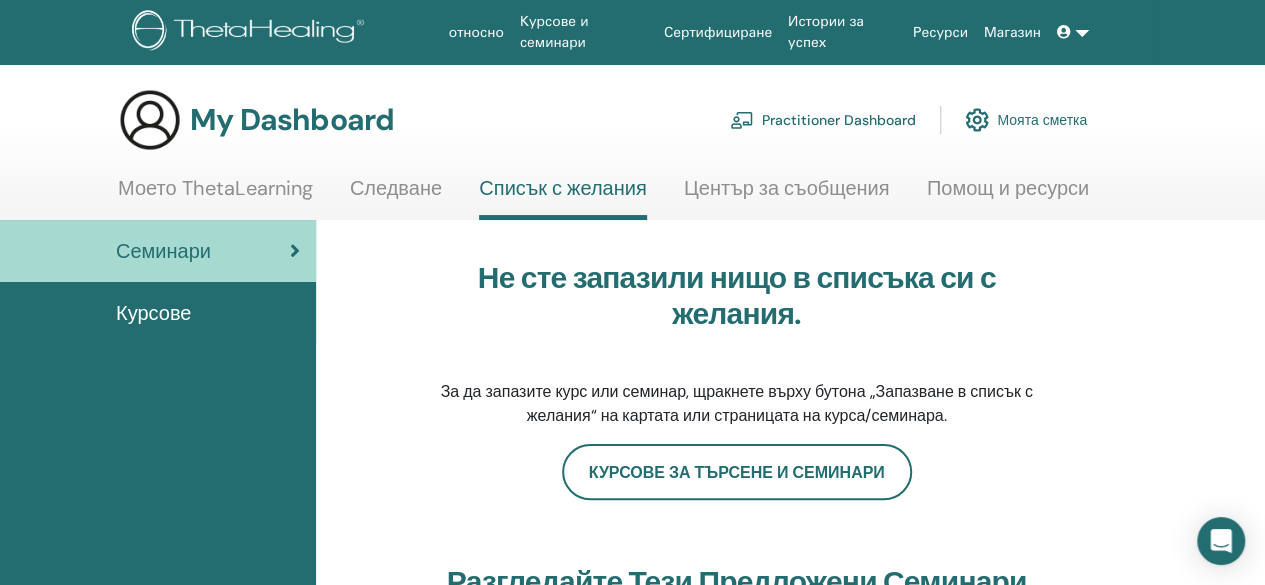 click at bounding box center [1066, 32] 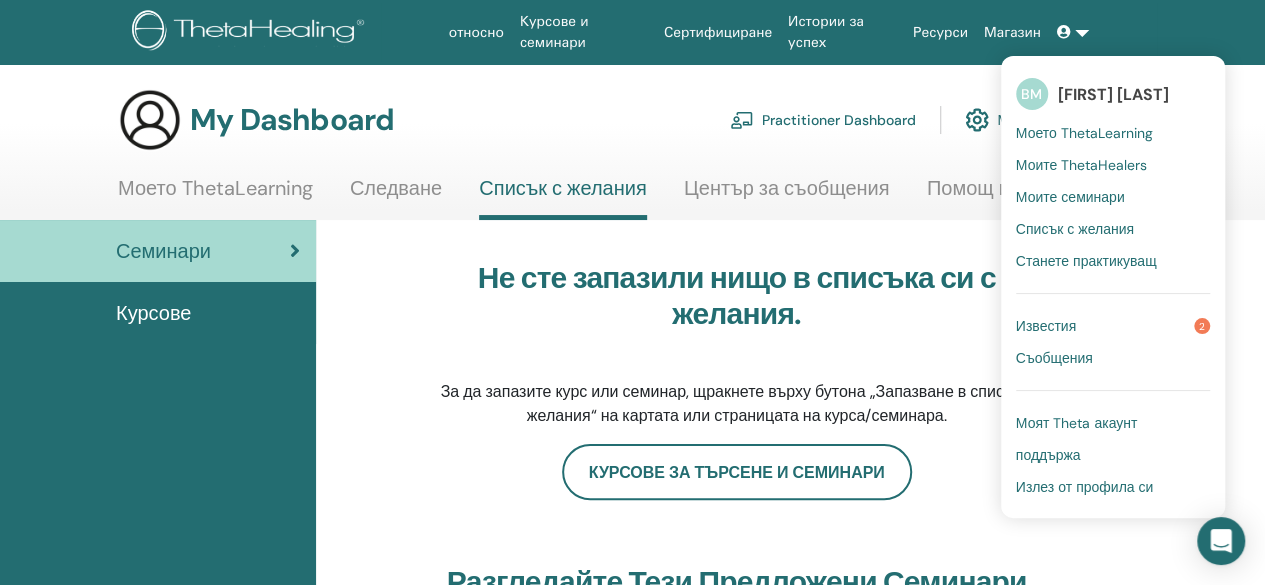 click on "Моите ThetaHealers" at bounding box center [1081, 165] 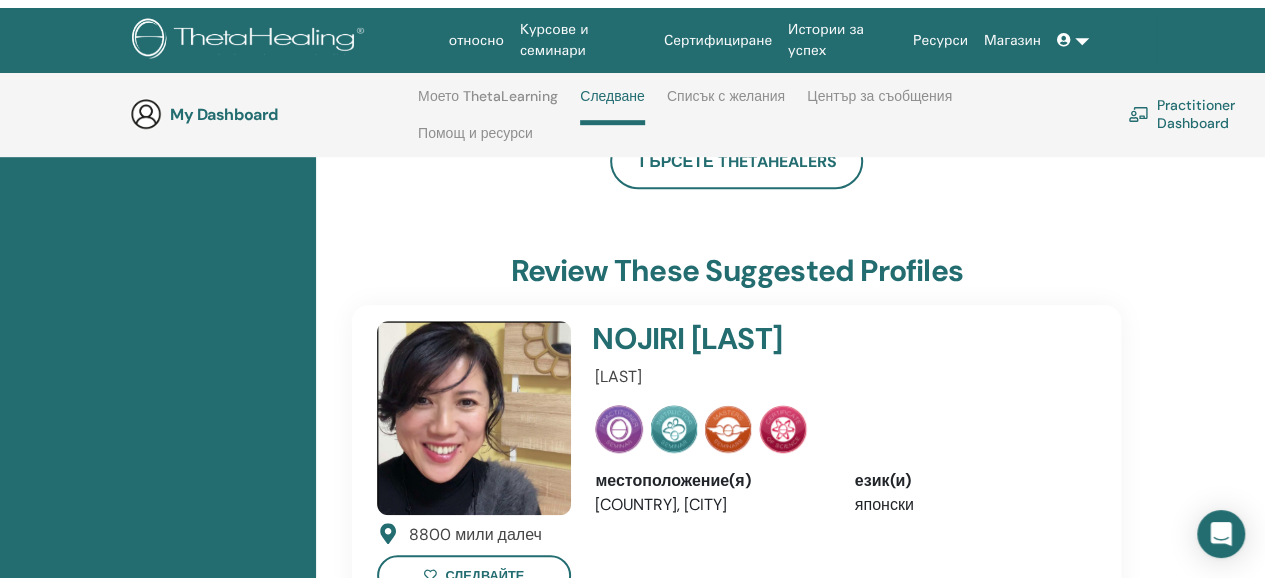 scroll, scrollTop: 0, scrollLeft: 0, axis: both 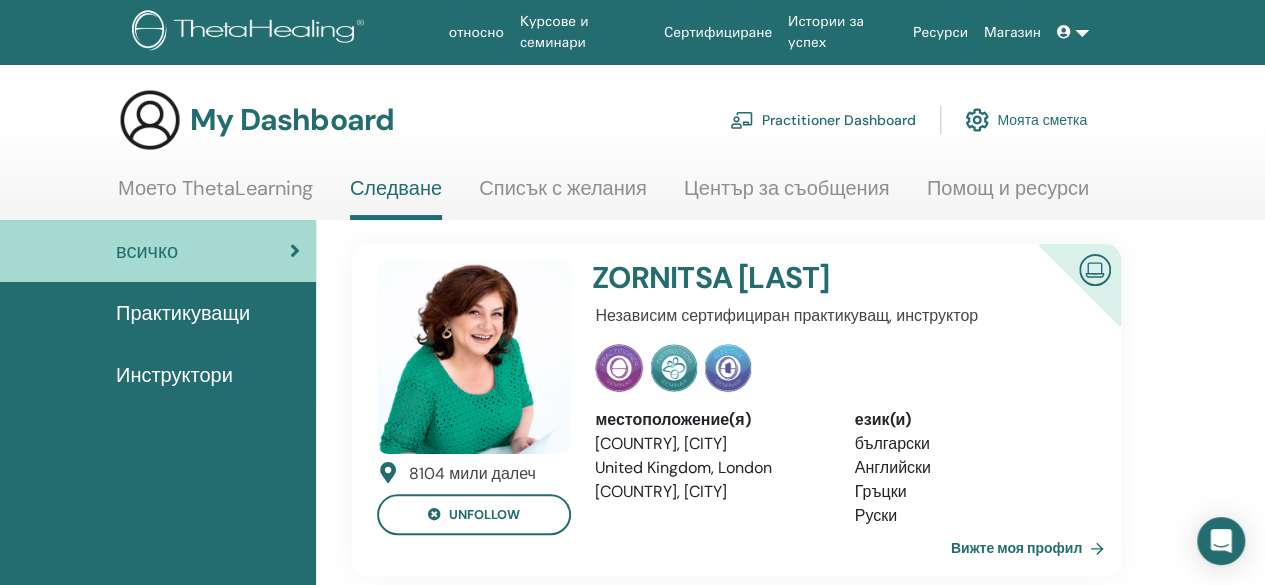 click on "Практикуващи" at bounding box center (183, 313) 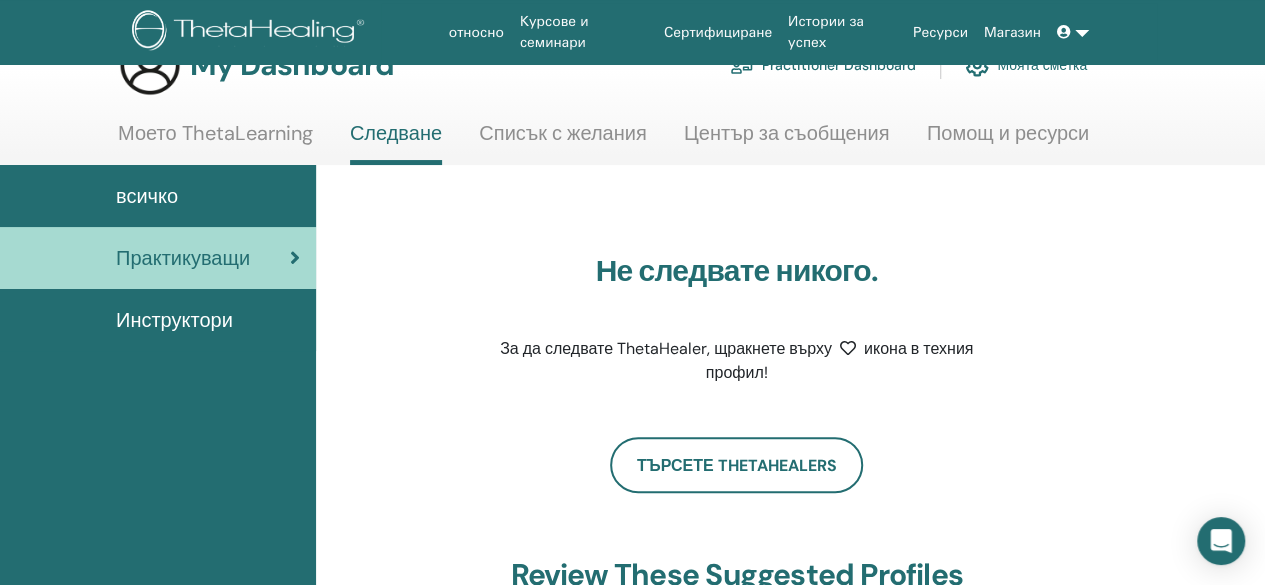 scroll, scrollTop: 100, scrollLeft: 0, axis: vertical 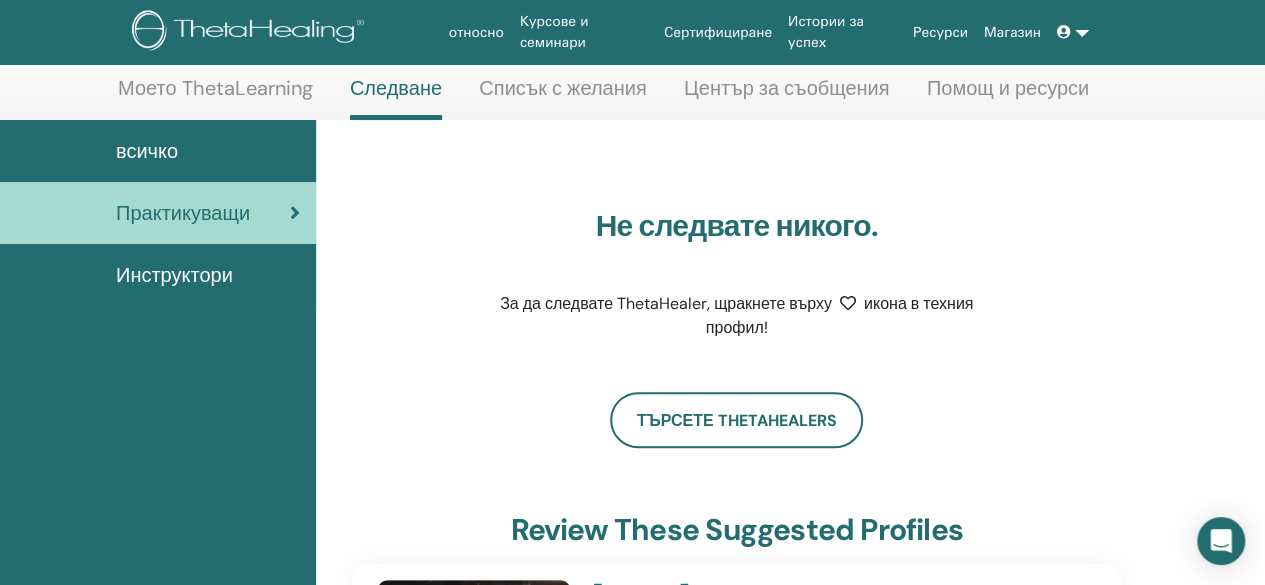 click on "Инструктори" at bounding box center (174, 275) 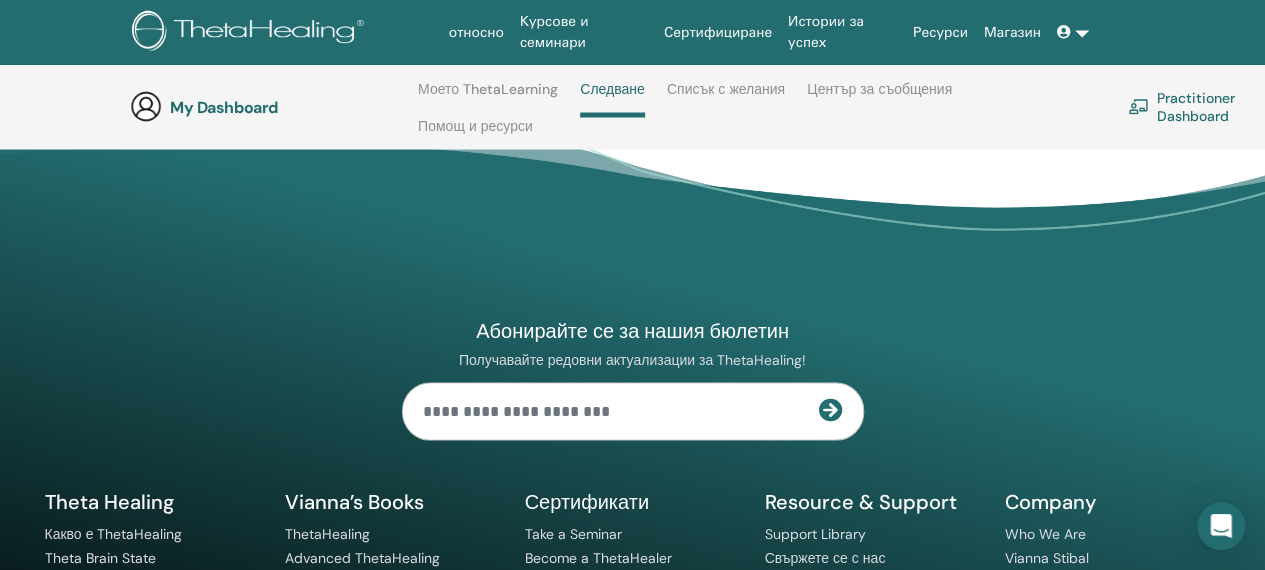 scroll, scrollTop: 1484, scrollLeft: 0, axis: vertical 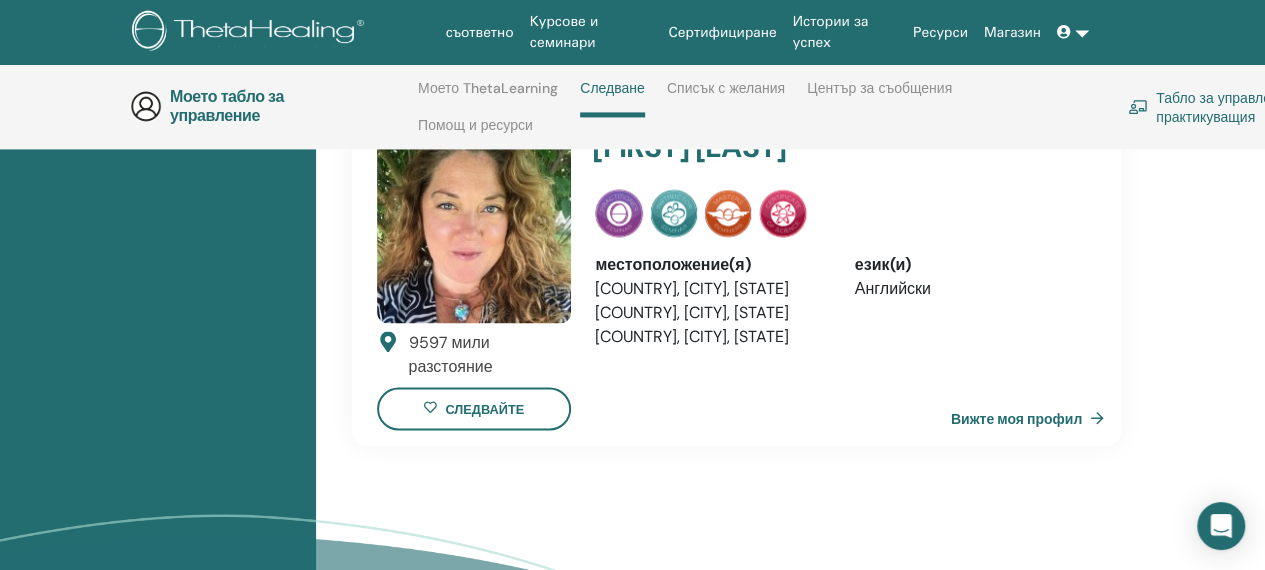 click on "Стейси    Ръш местоположение(я) Съединени американски щати, Калиспел, Монтана Съединени американски щати, Чикаго, Илинойс Съединени американски щати, Флагстаф, Аризона език(и) Английски Вижте моя профил" at bounding box center (839, 279) 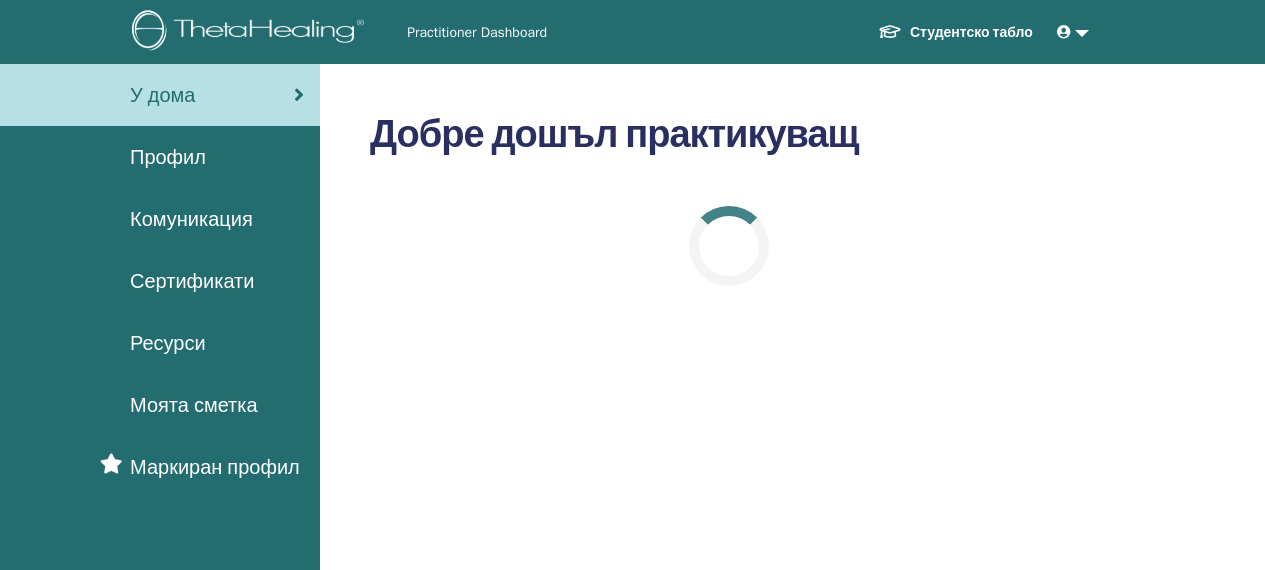 scroll, scrollTop: 0, scrollLeft: 0, axis: both 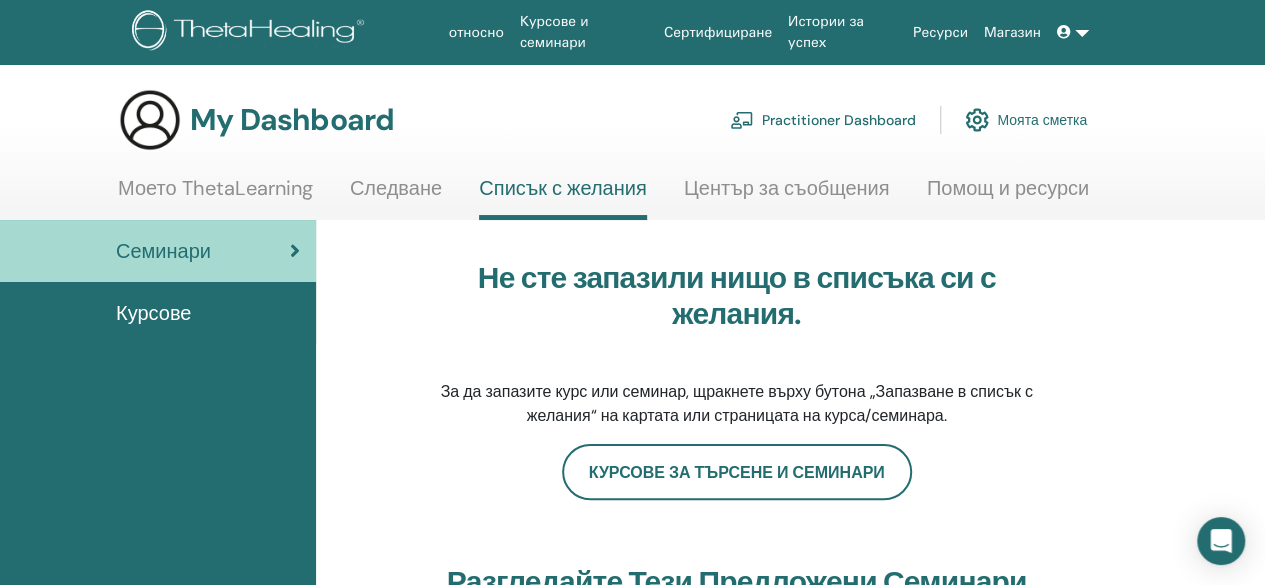 click on "Не сте запазили нищо в списъка си с желания. За да запазите курс или семинар, щракнете върху бутона „Запазване в списък с желания“ на картата или страницата на курса/семинара." at bounding box center [737, 344] 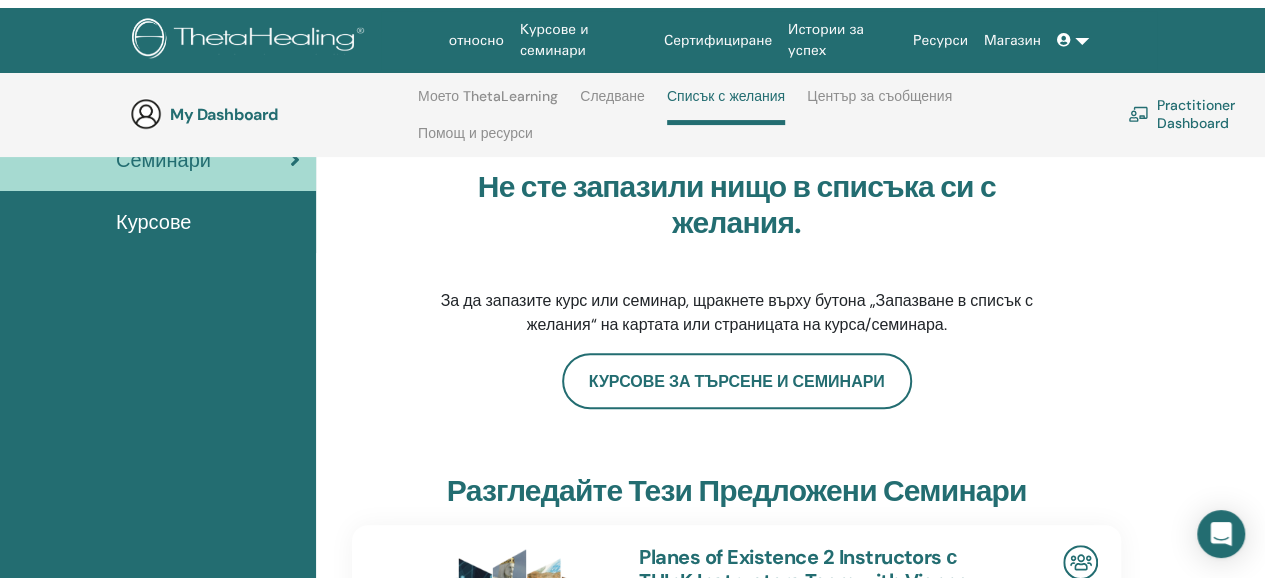 scroll, scrollTop: 0, scrollLeft: 0, axis: both 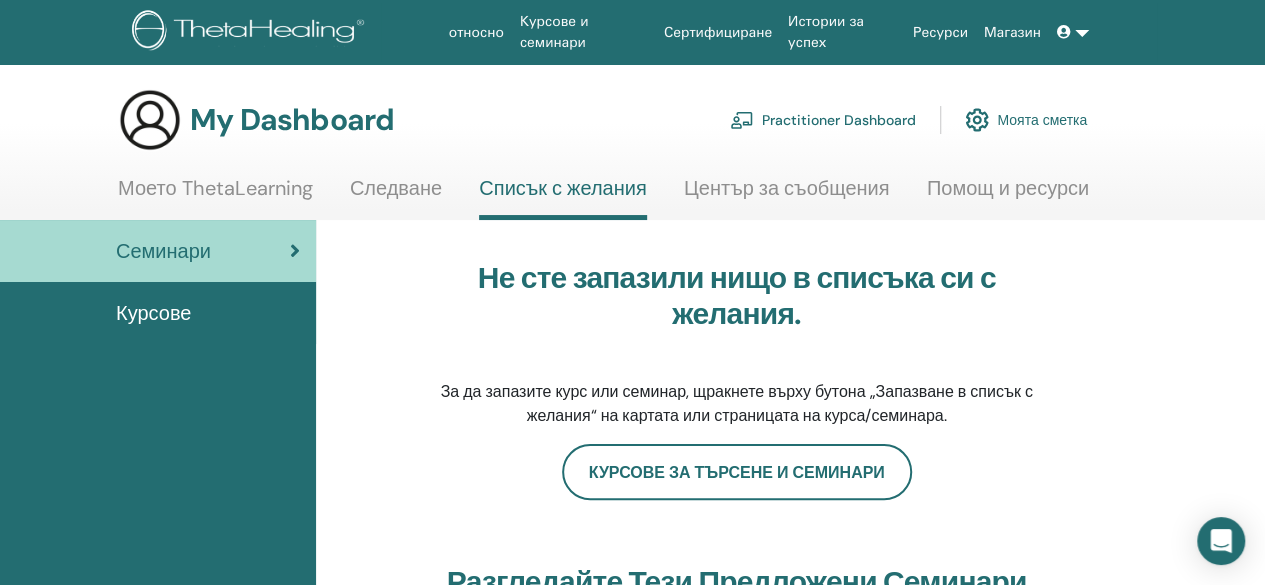 click at bounding box center [1064, 32] 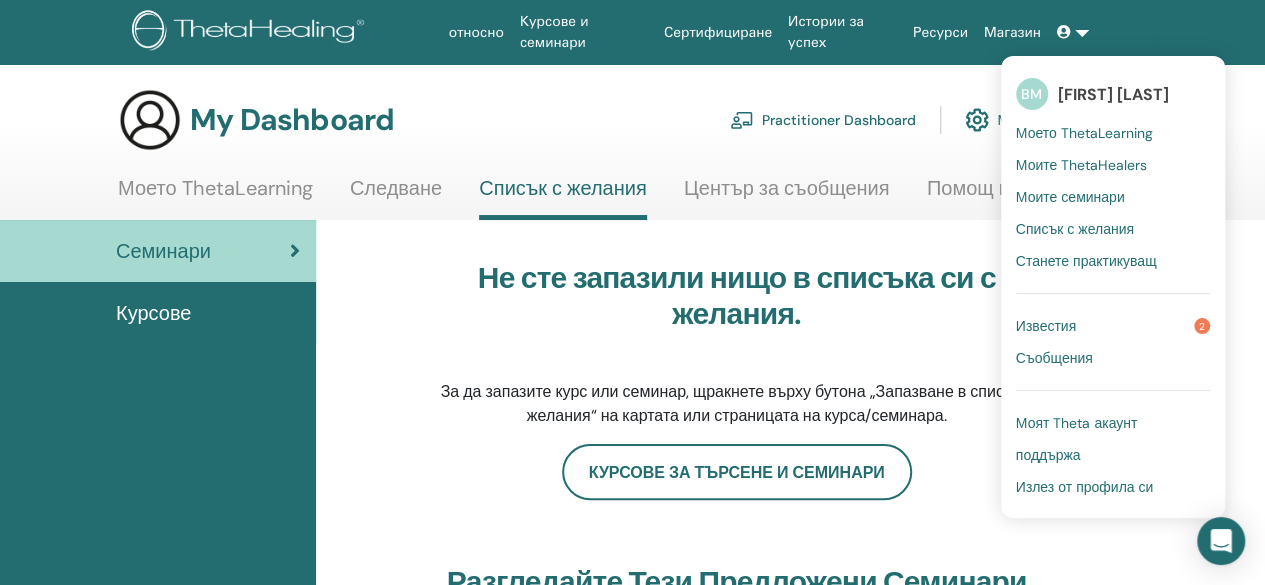 click on "[NAME] [NAME]" at bounding box center [1113, 94] 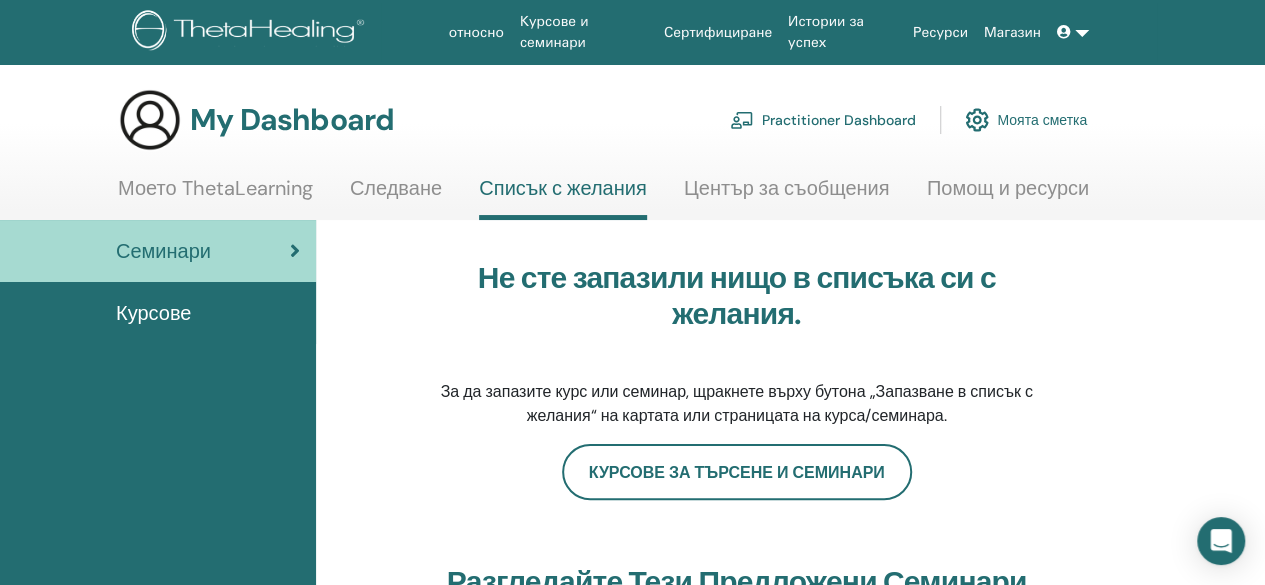 click at bounding box center (1073, 32) 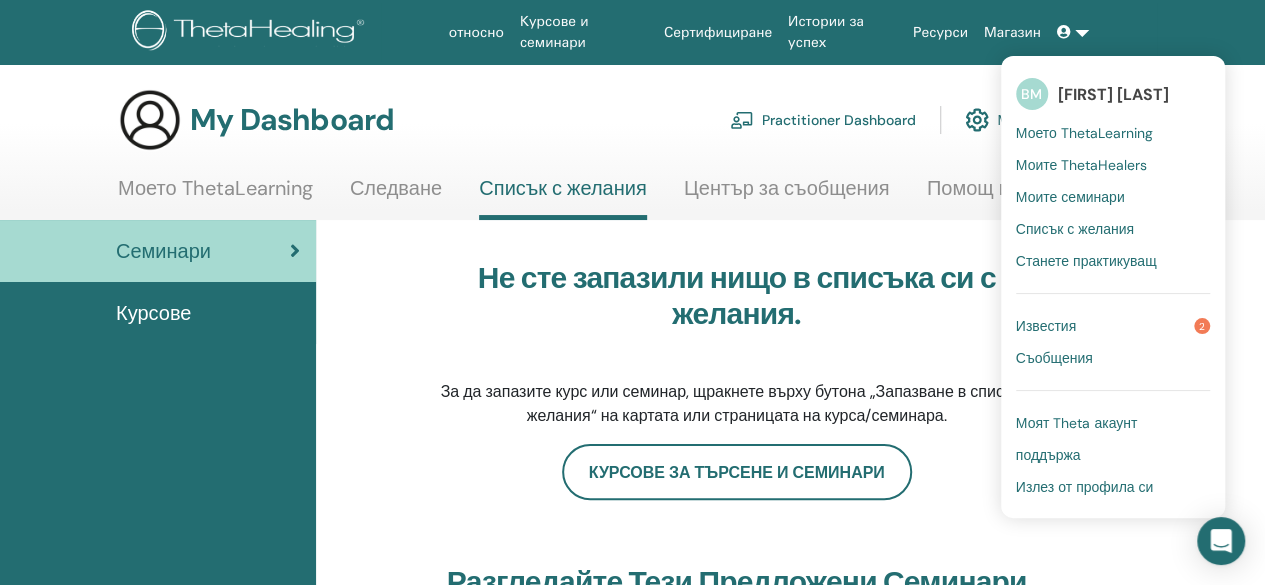 click on "Известия" at bounding box center (1046, 326) 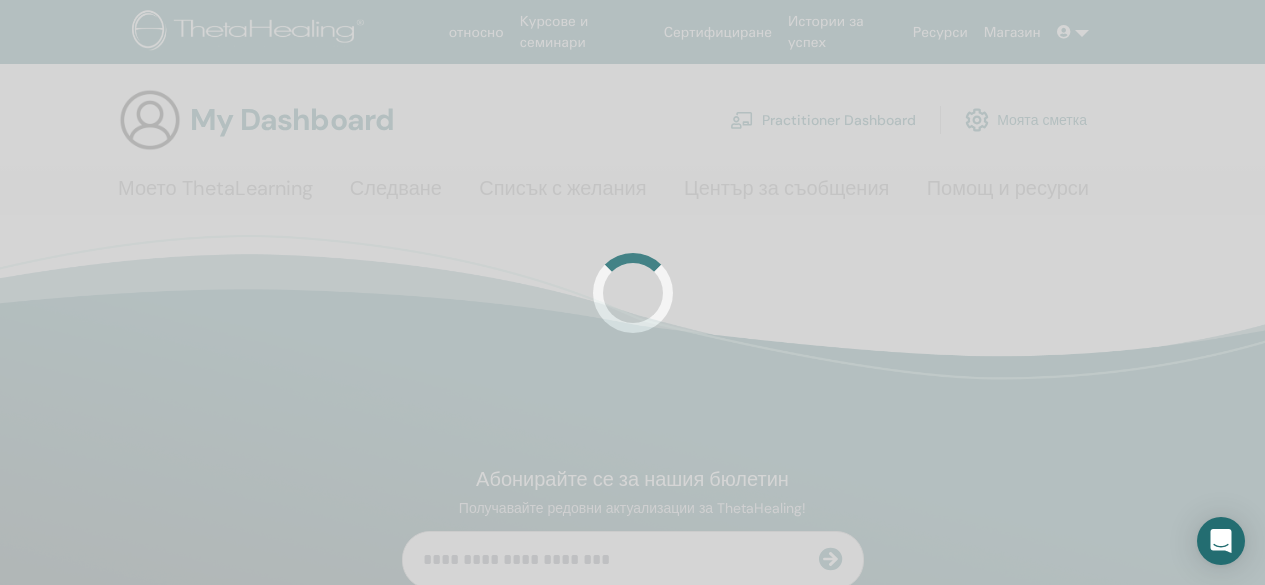 scroll, scrollTop: 0, scrollLeft: 0, axis: both 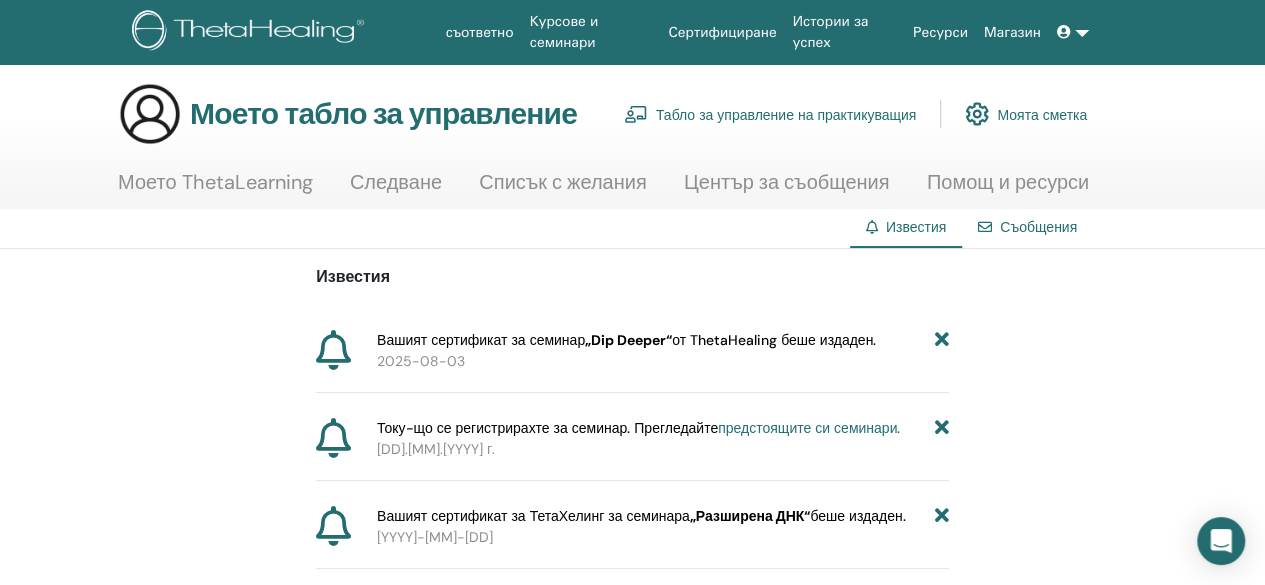 click on "Вашият сертификат за семинар" at bounding box center [481, 340] 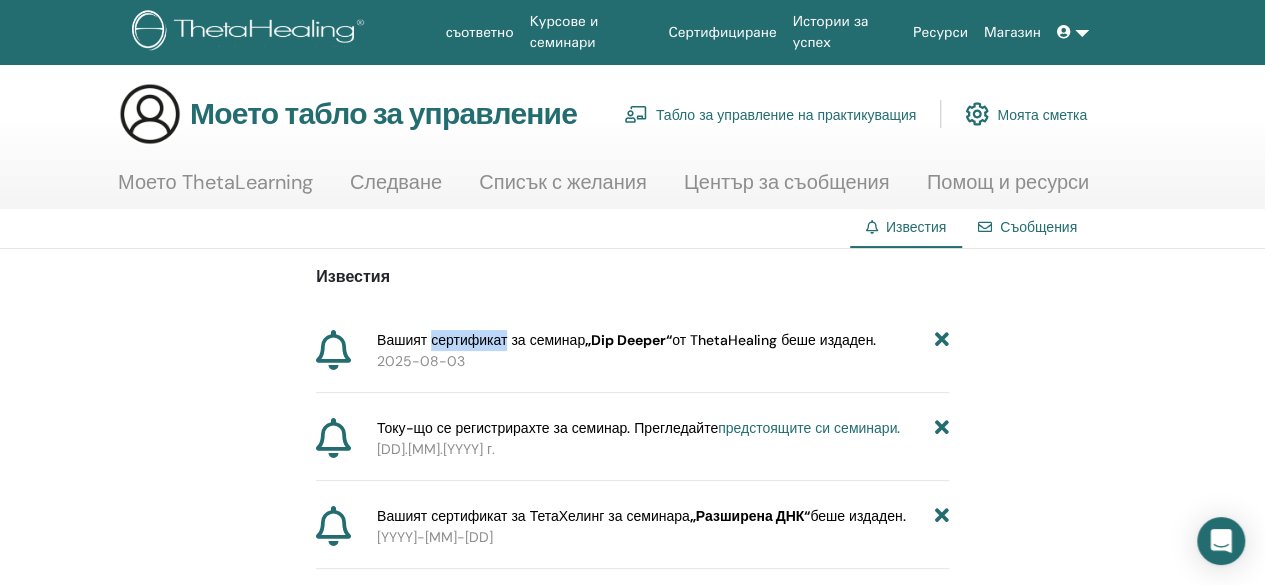click on "Вашият сертификат за семинар" at bounding box center [481, 340] 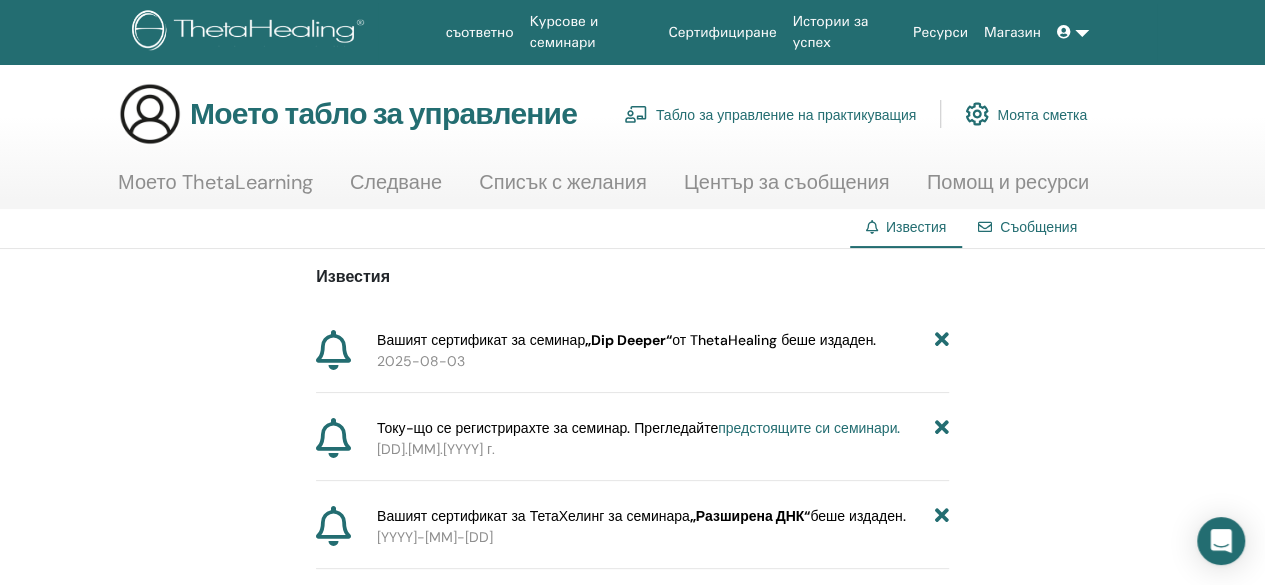 click on "„Dip Deeper“" at bounding box center (628, 340) 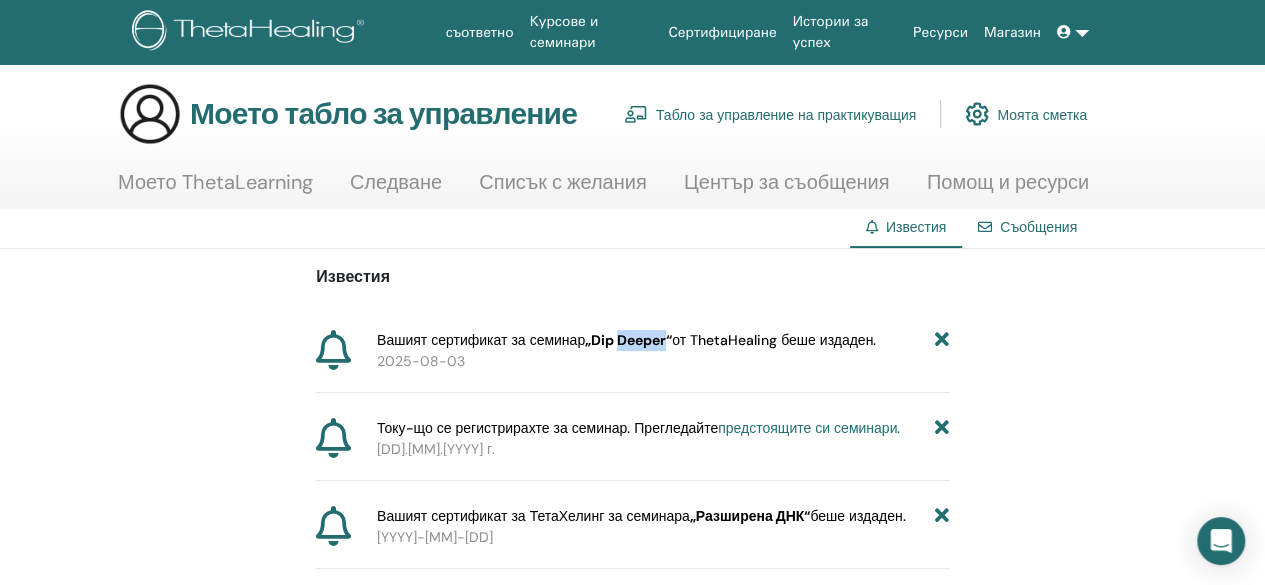 click on "„Dip Deeper“" at bounding box center (628, 340) 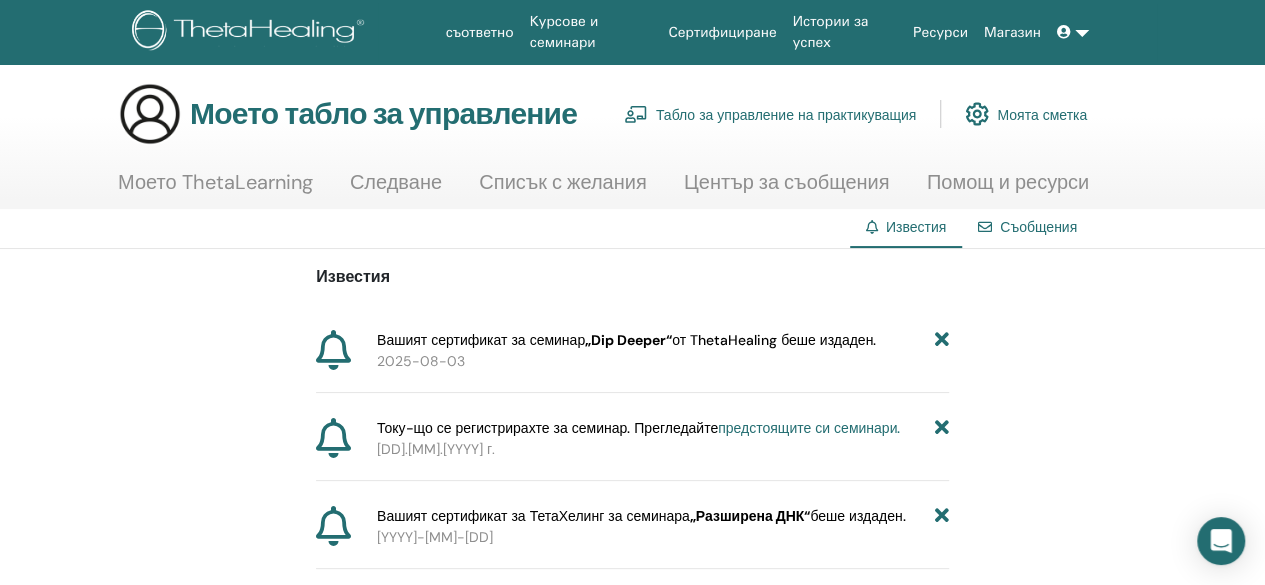 click at bounding box center (333, 350) 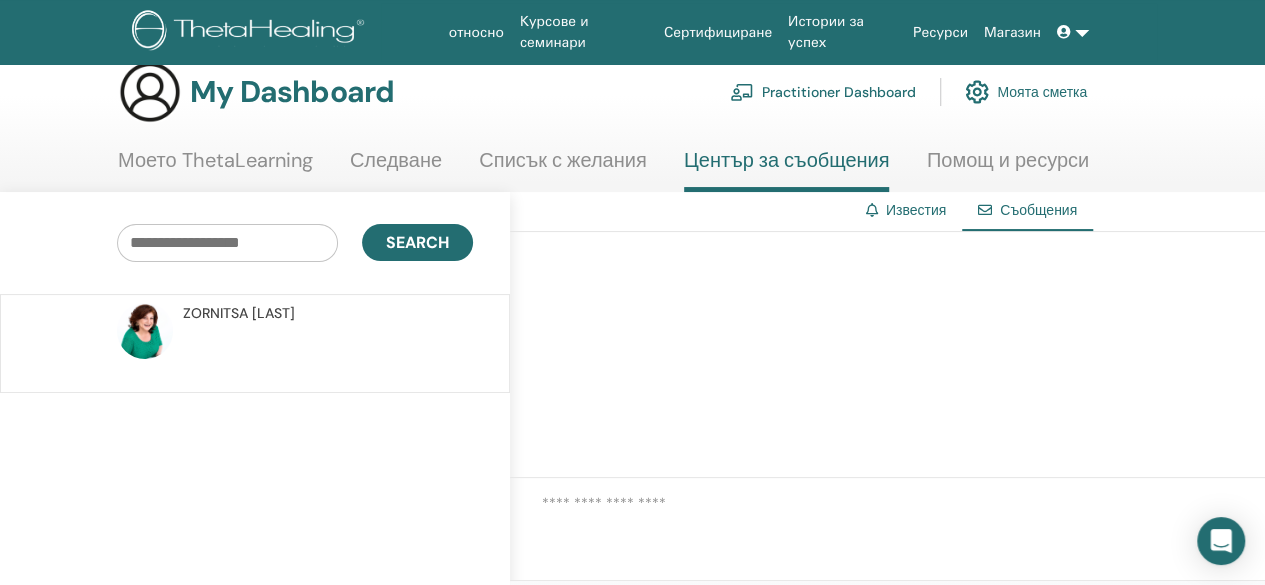 scroll, scrollTop: 0, scrollLeft: 0, axis: both 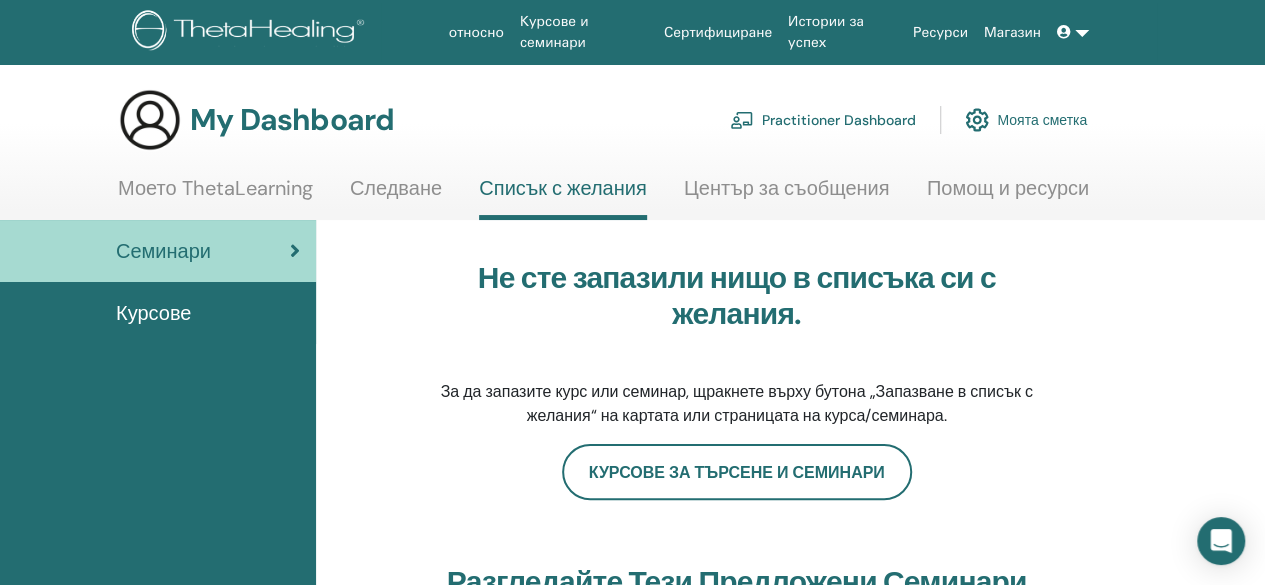 click on "Курсове" at bounding box center [153, 313] 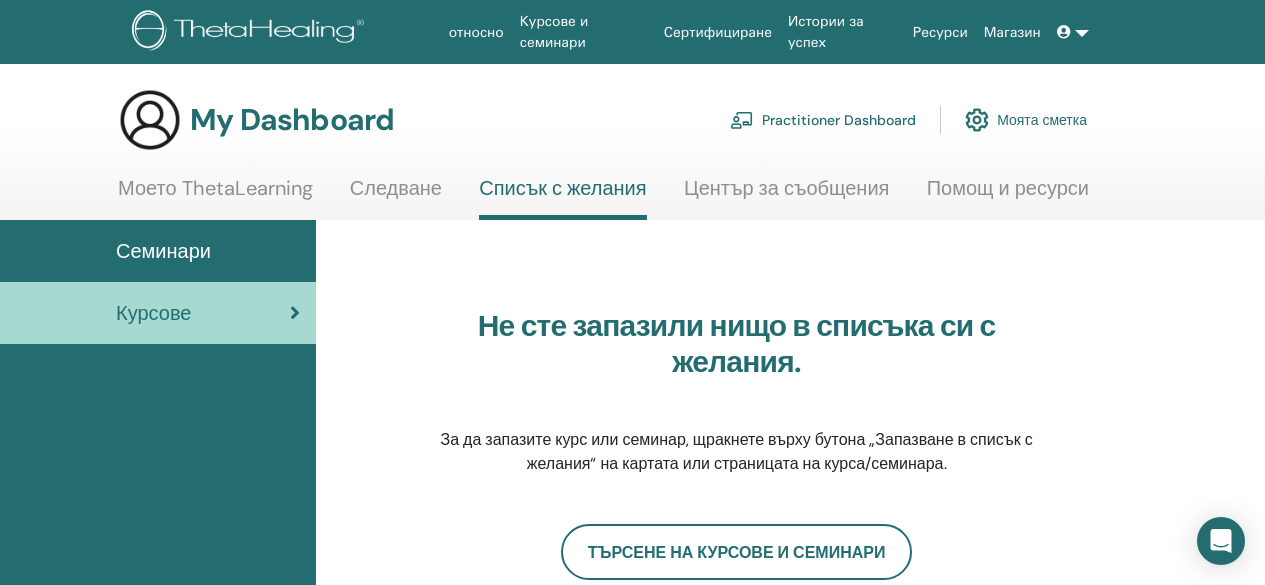 scroll, scrollTop: 0, scrollLeft: 0, axis: both 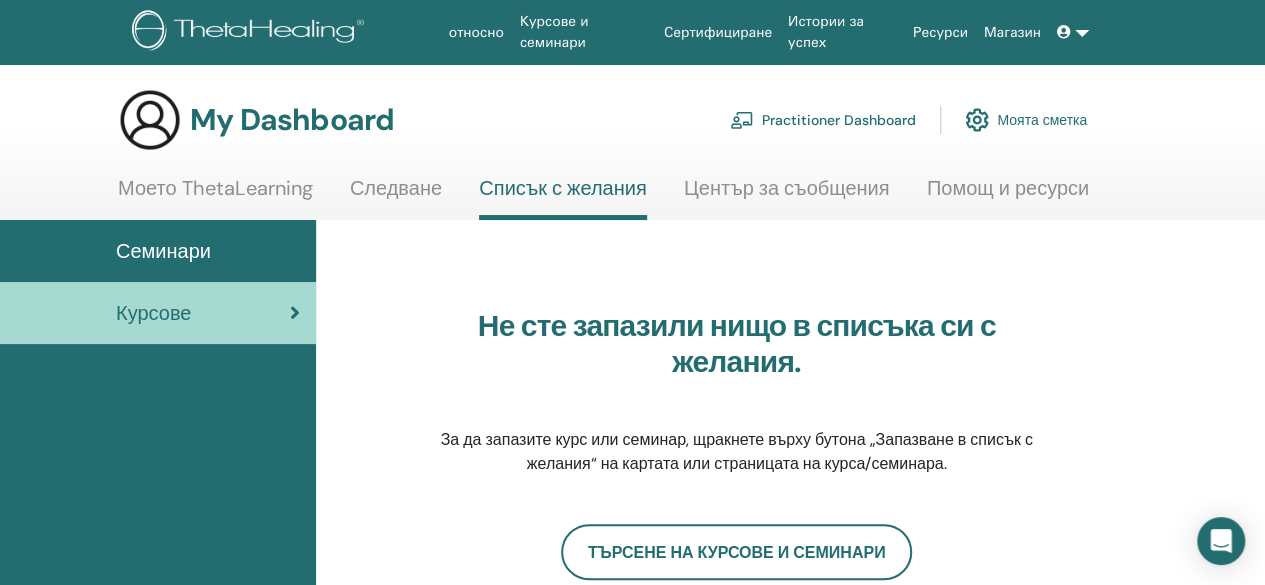 click on "Моята сметка" at bounding box center (1026, 120) 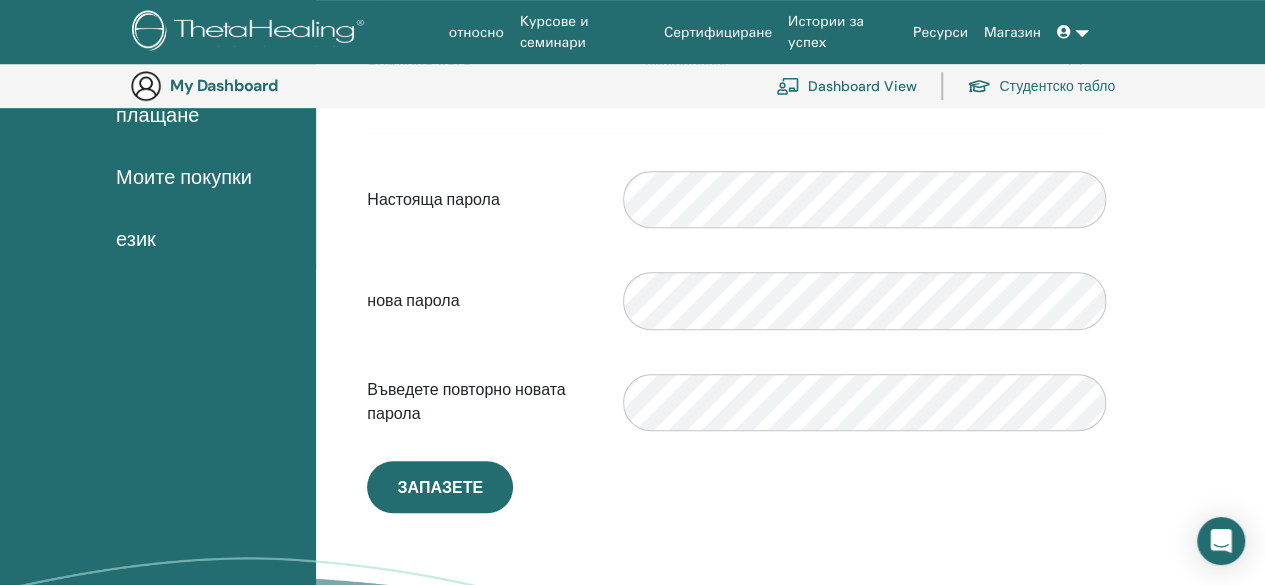 scroll, scrollTop: 444, scrollLeft: 0, axis: vertical 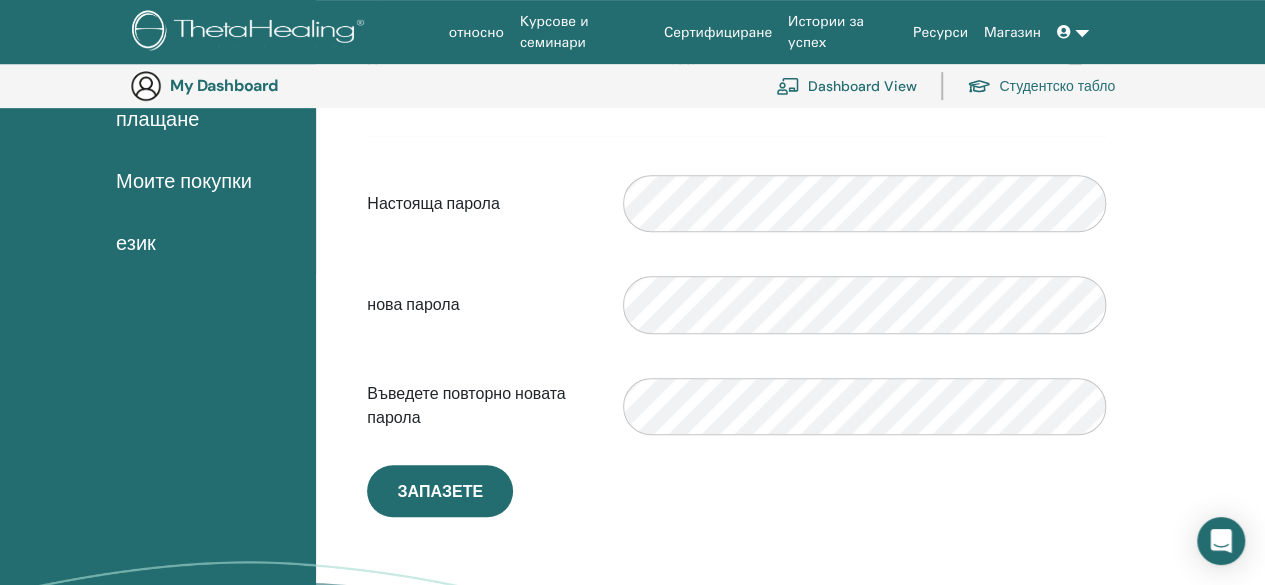 click on "**********" at bounding box center (736, 186) 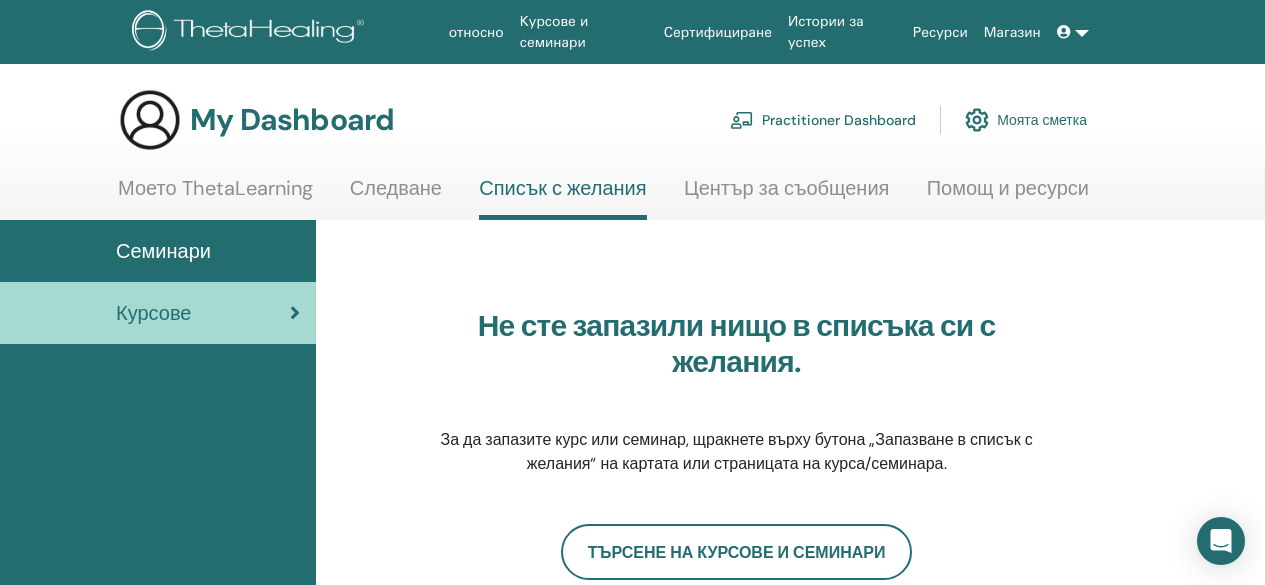 scroll, scrollTop: 0, scrollLeft: 0, axis: both 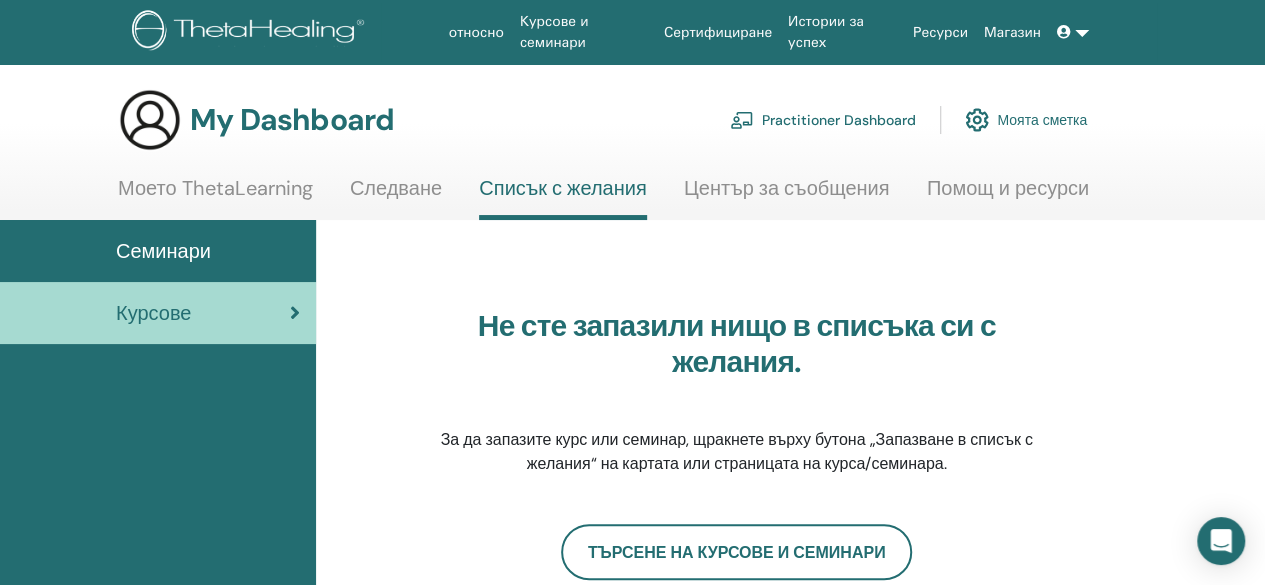 click on "Сертифициране" at bounding box center (718, 32) 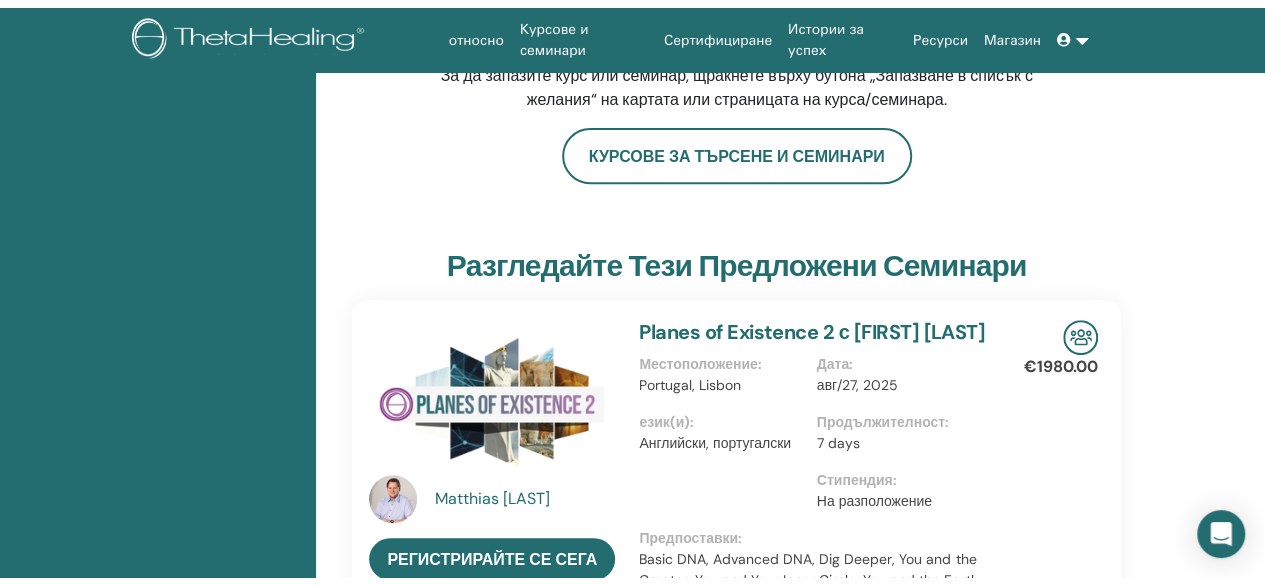 scroll, scrollTop: 0, scrollLeft: 0, axis: both 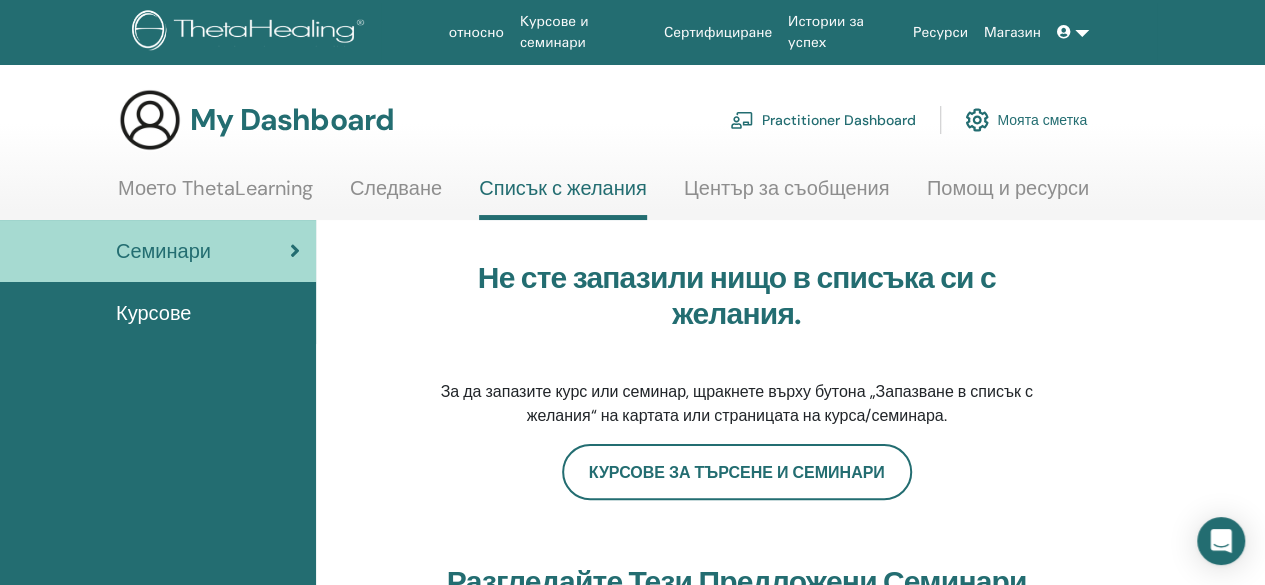 click on "Курсове" at bounding box center (153, 313) 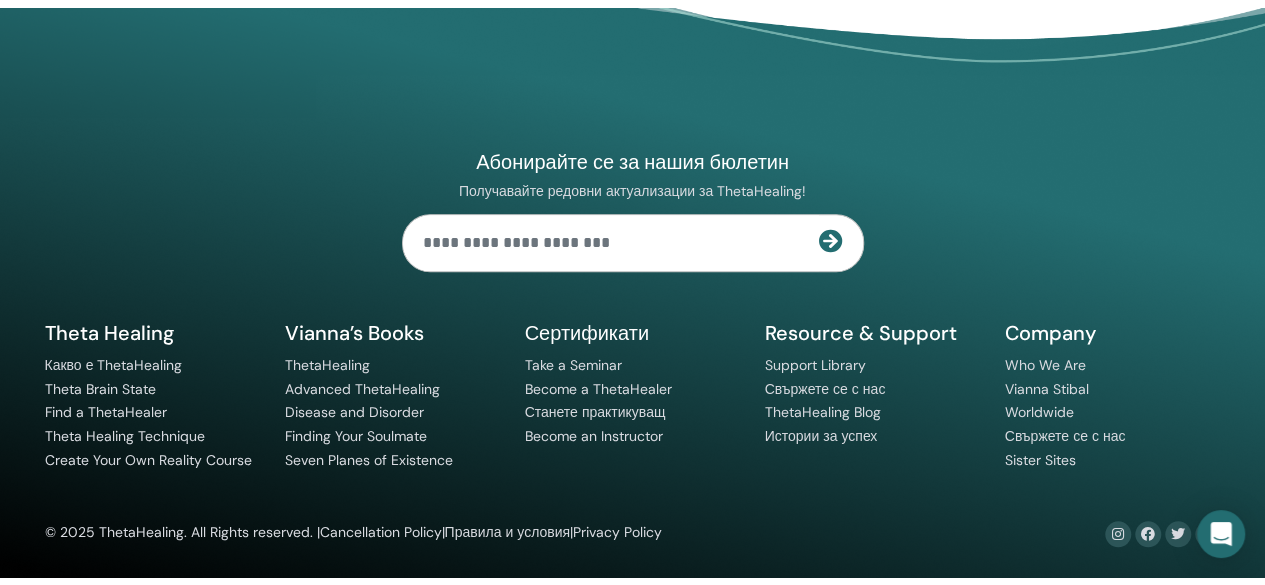scroll, scrollTop: 0, scrollLeft: 0, axis: both 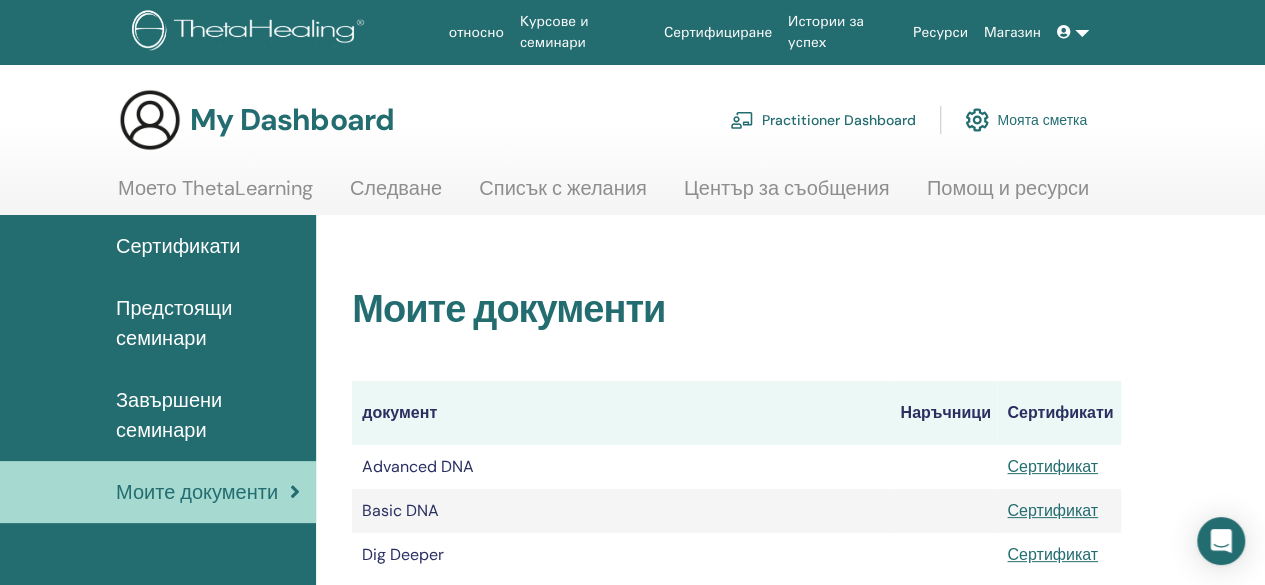click at bounding box center (1073, 32) 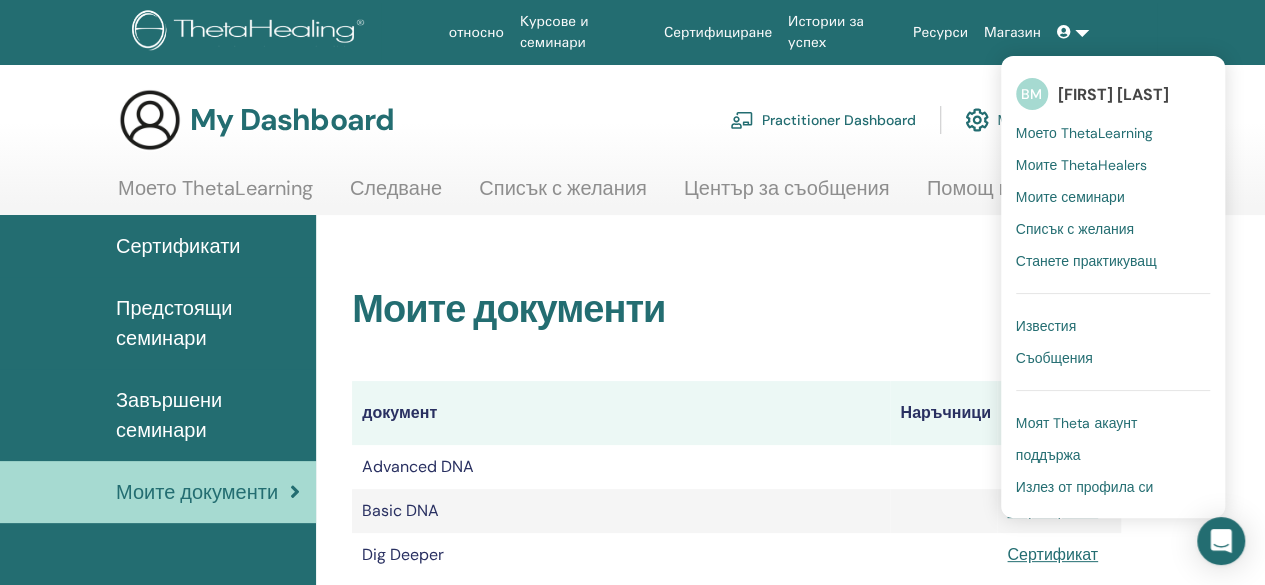 click on "Моите документи" at bounding box center [736, 310] 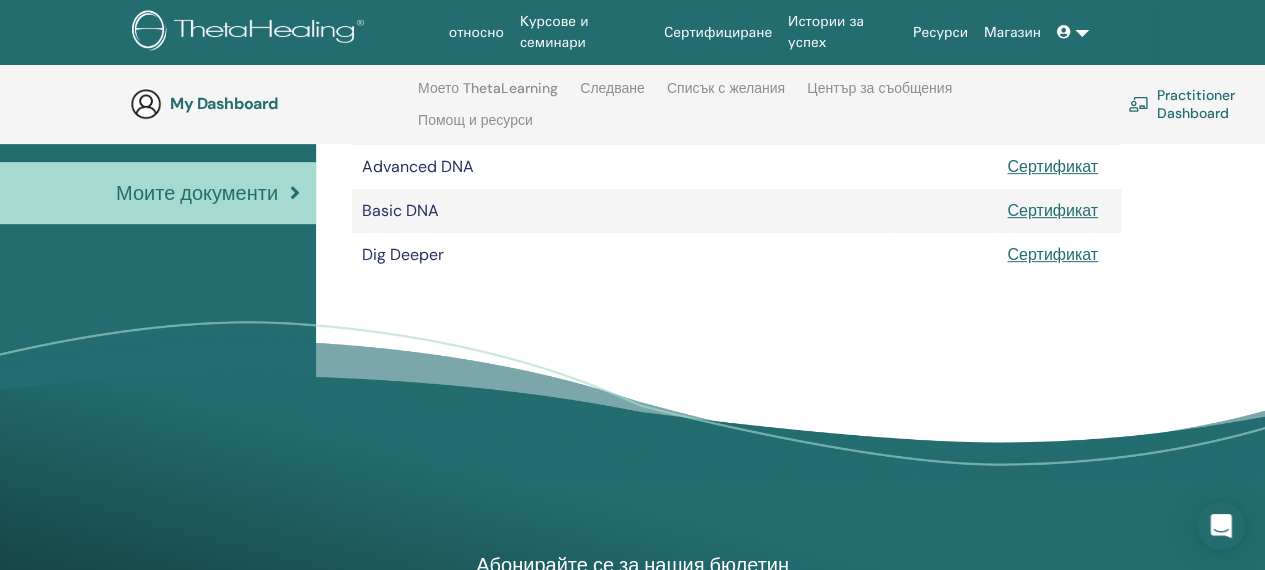 scroll, scrollTop: 279, scrollLeft: 0, axis: vertical 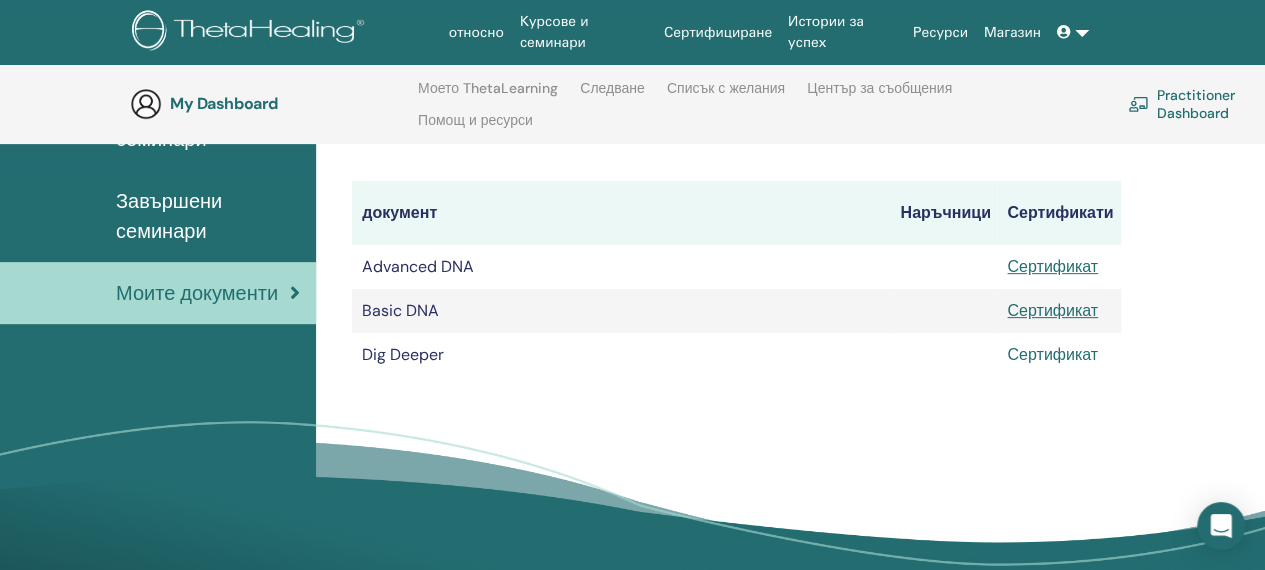 click on "Сертификат" at bounding box center [1052, 354] 